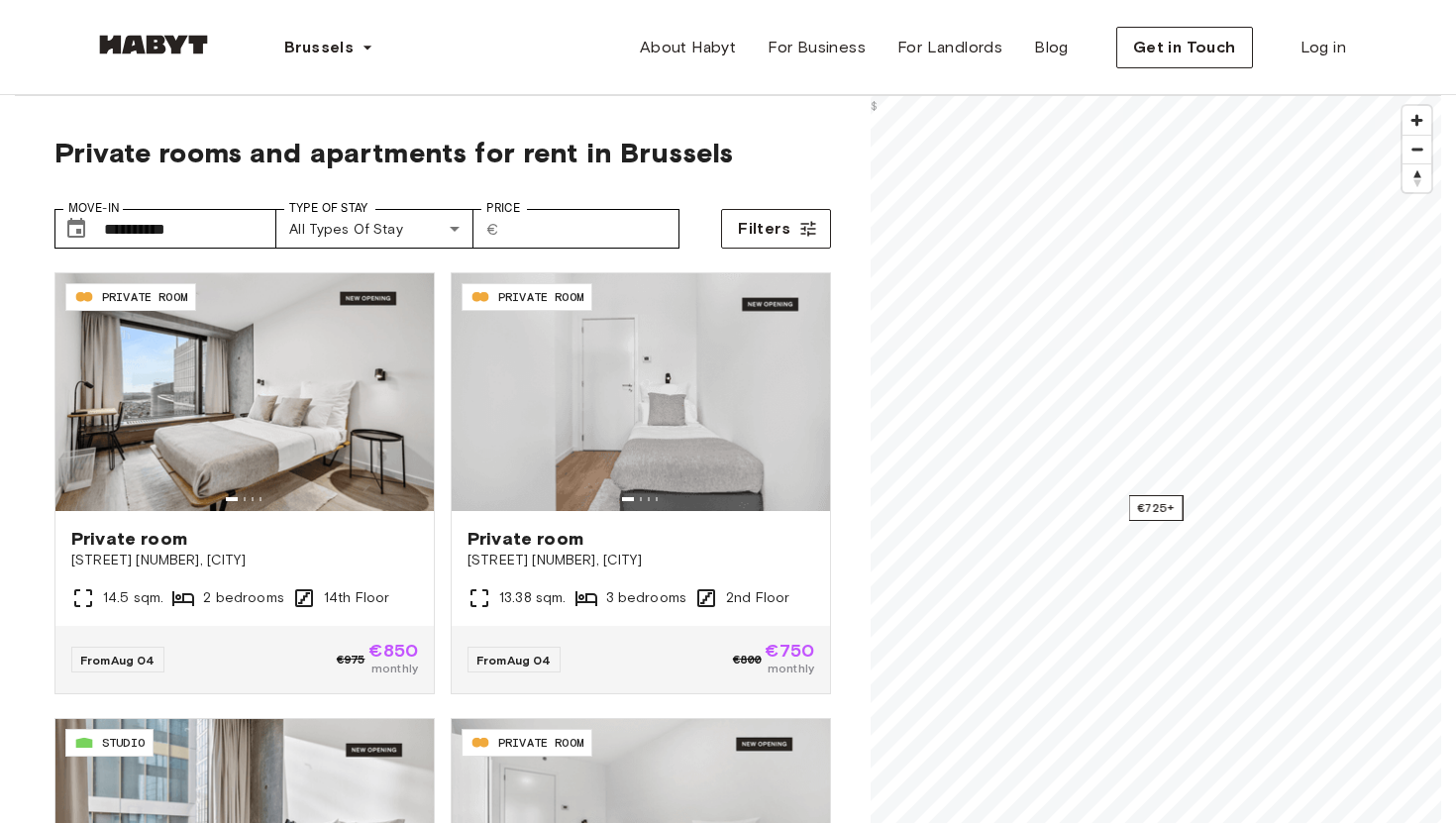 scroll, scrollTop: 0, scrollLeft: 0, axis: both 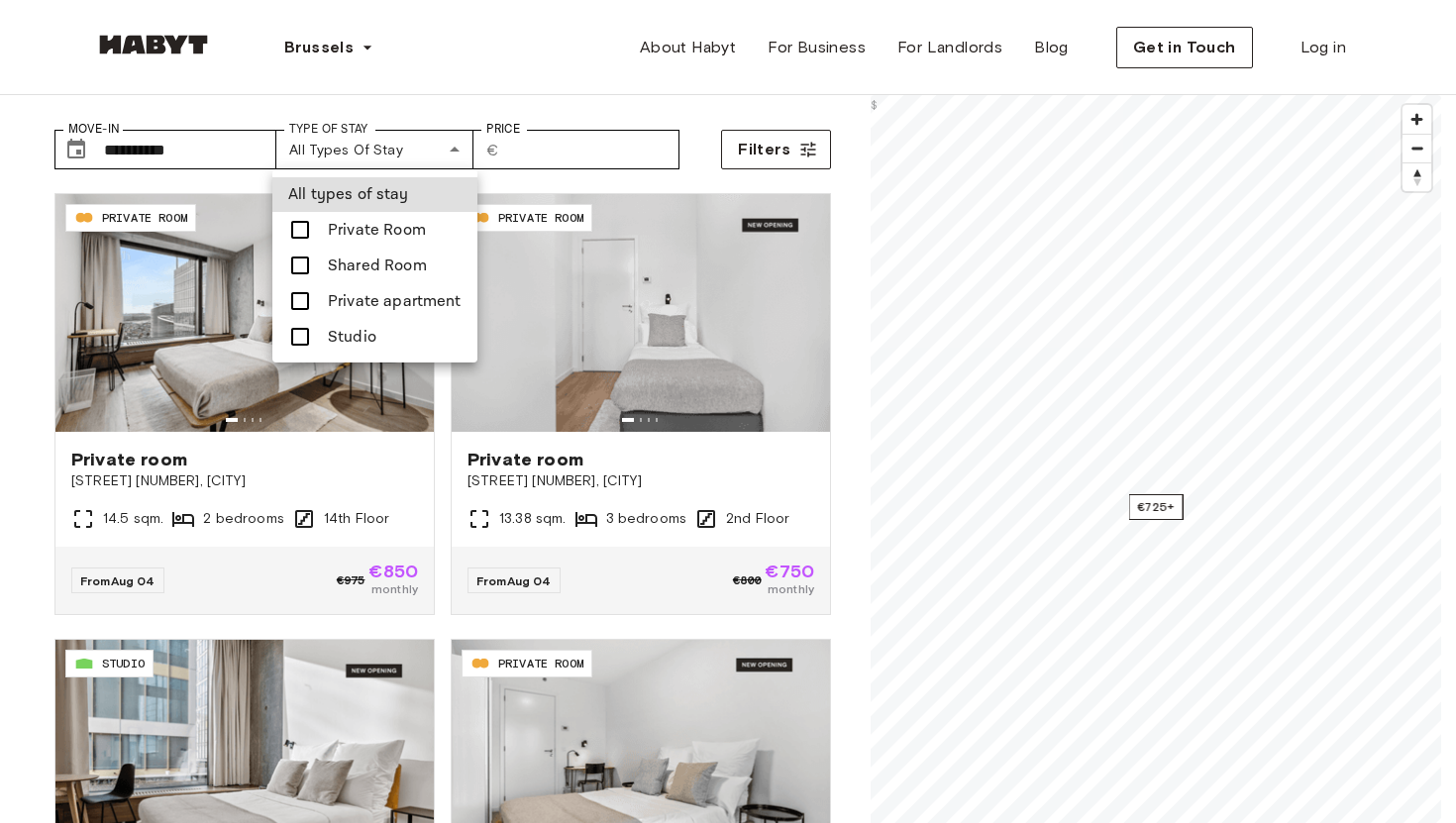 click on "**********" at bounding box center [728, 2396] 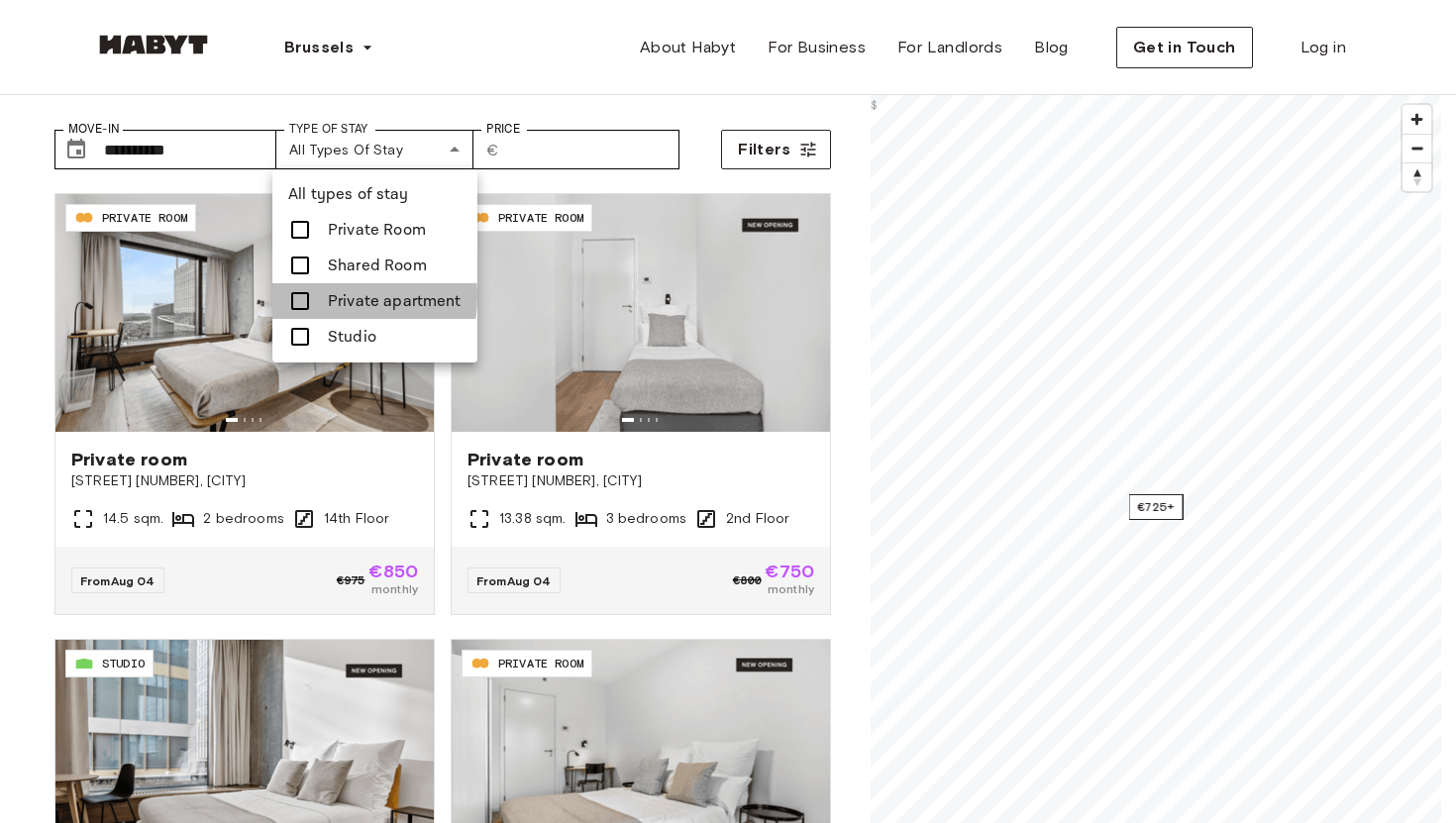 click at bounding box center (306, 301) 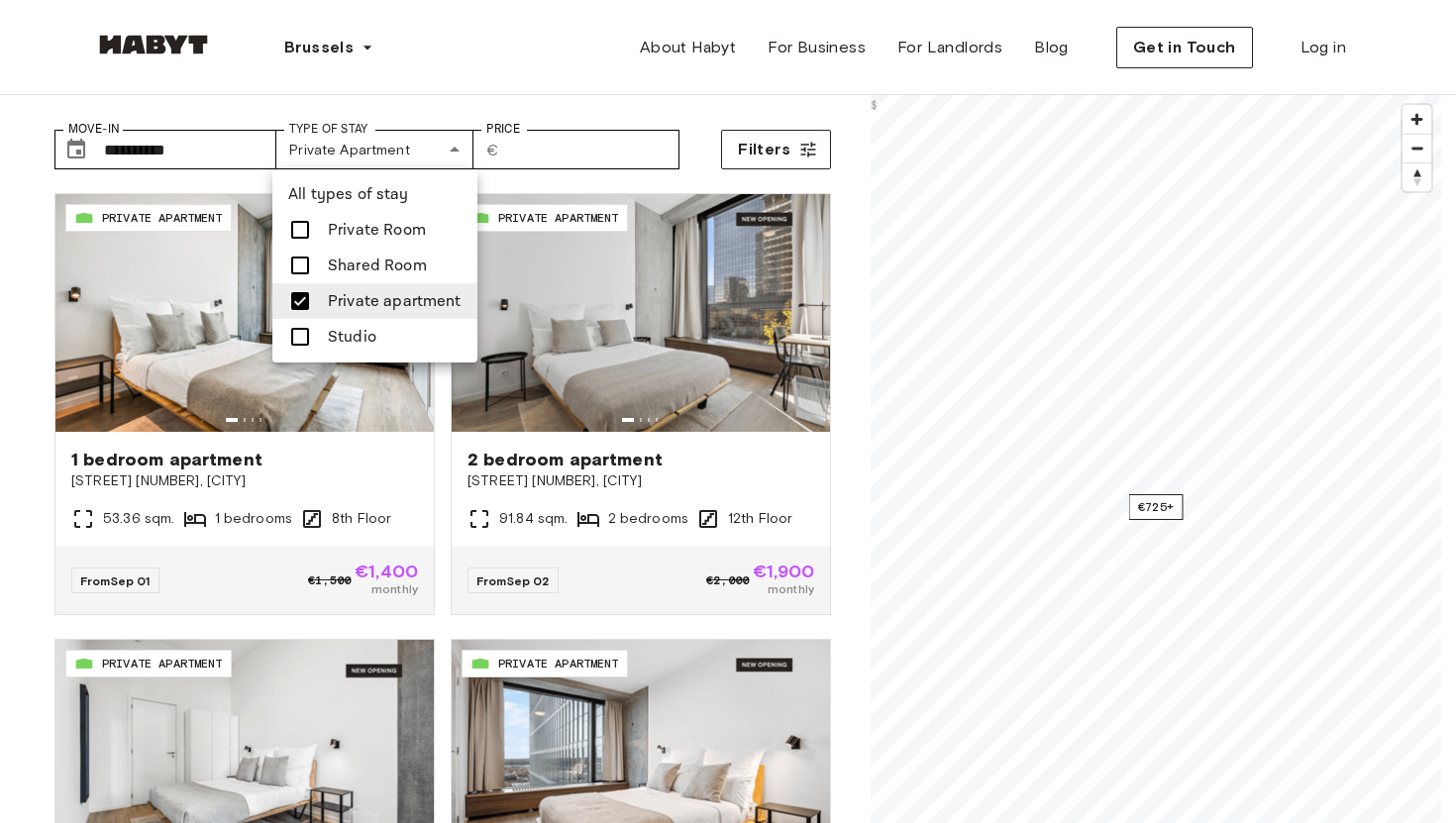 drag, startPoint x: 0, startPoint y: 0, endPoint x: 532, endPoint y: 59, distance: 535.26162 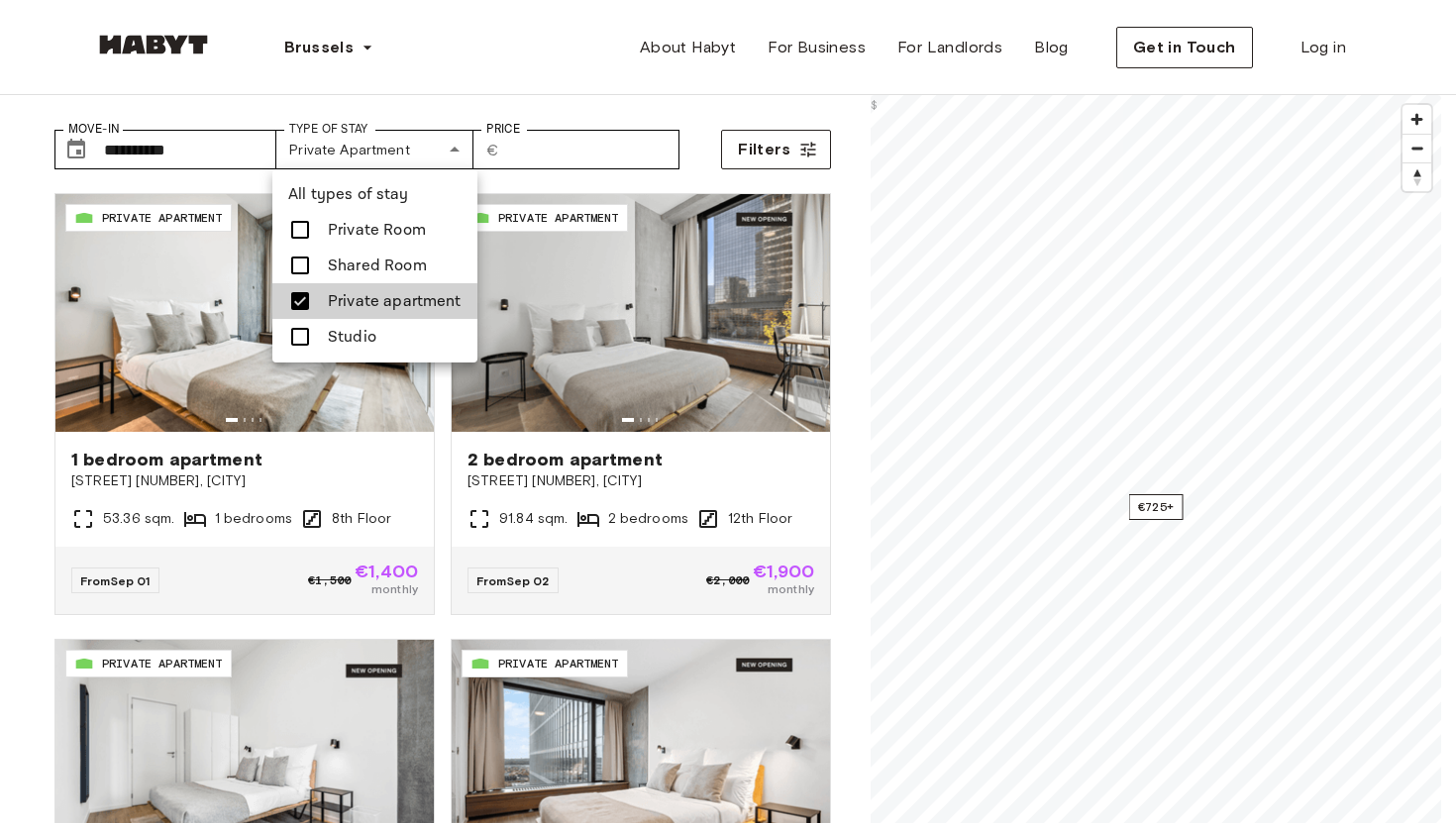 type 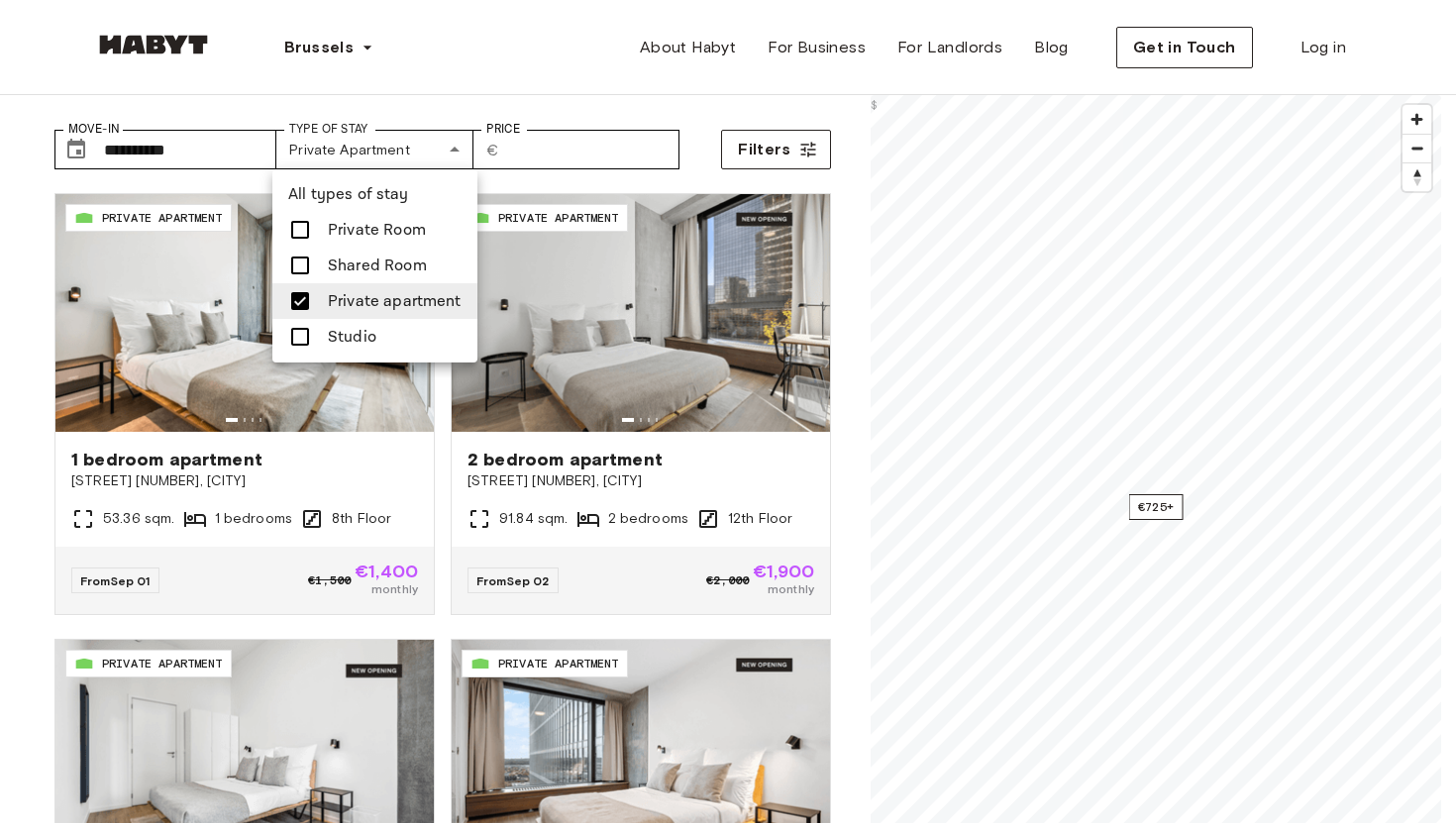 drag, startPoint x: 532, startPoint y: 59, endPoint x: 573, endPoint y: 84, distance: 48.0208 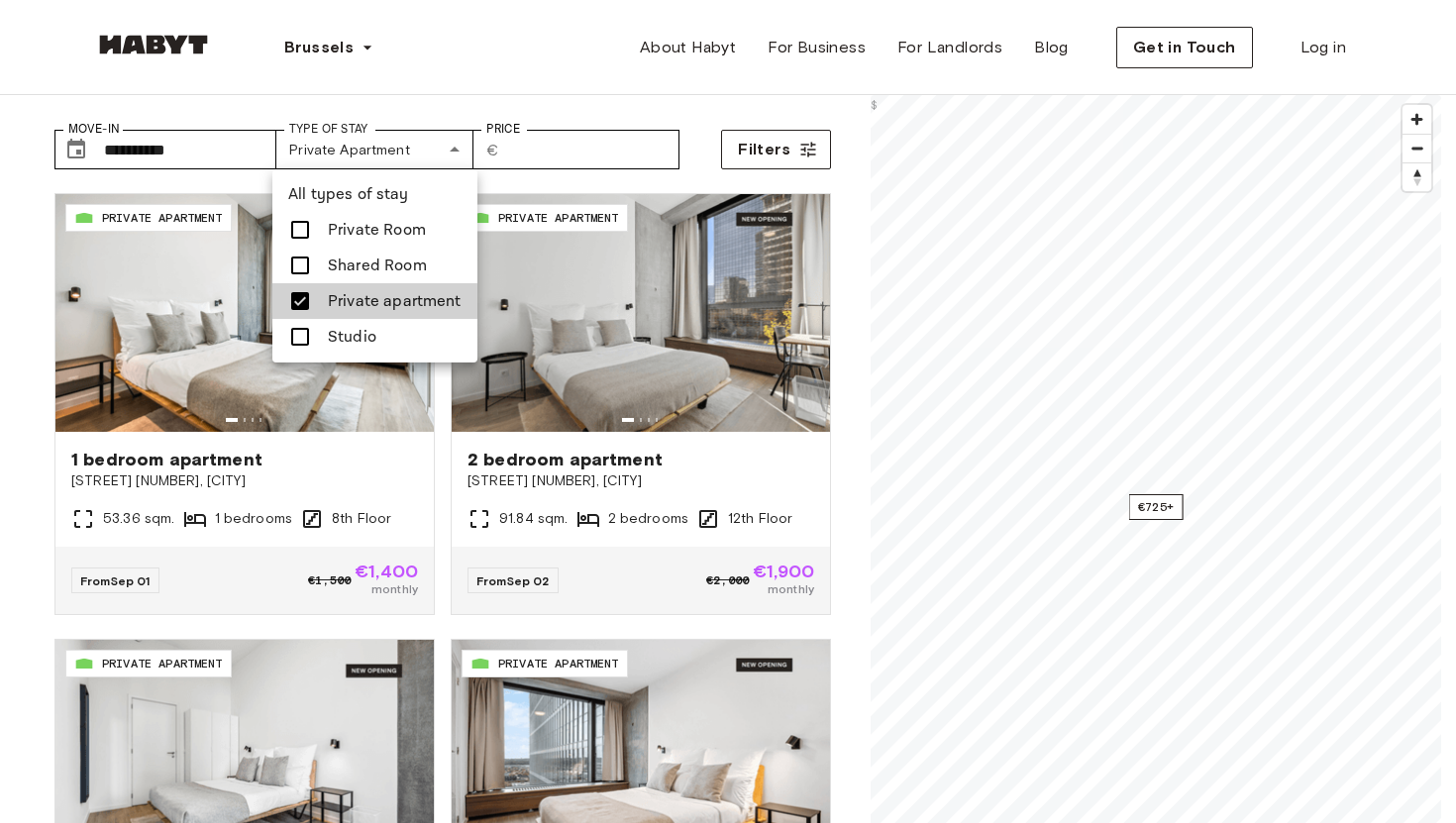 type 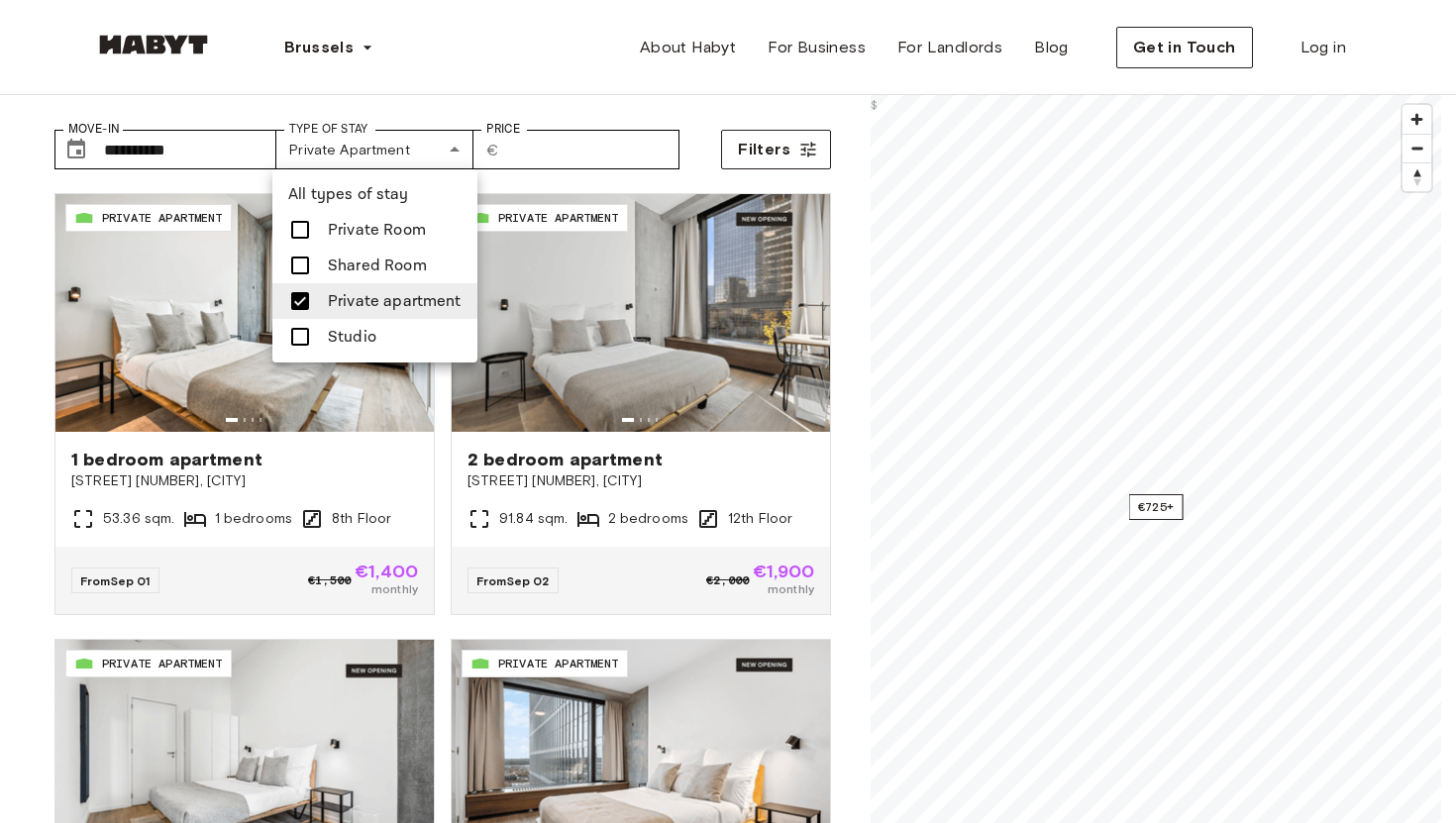 click at bounding box center (728, 411) 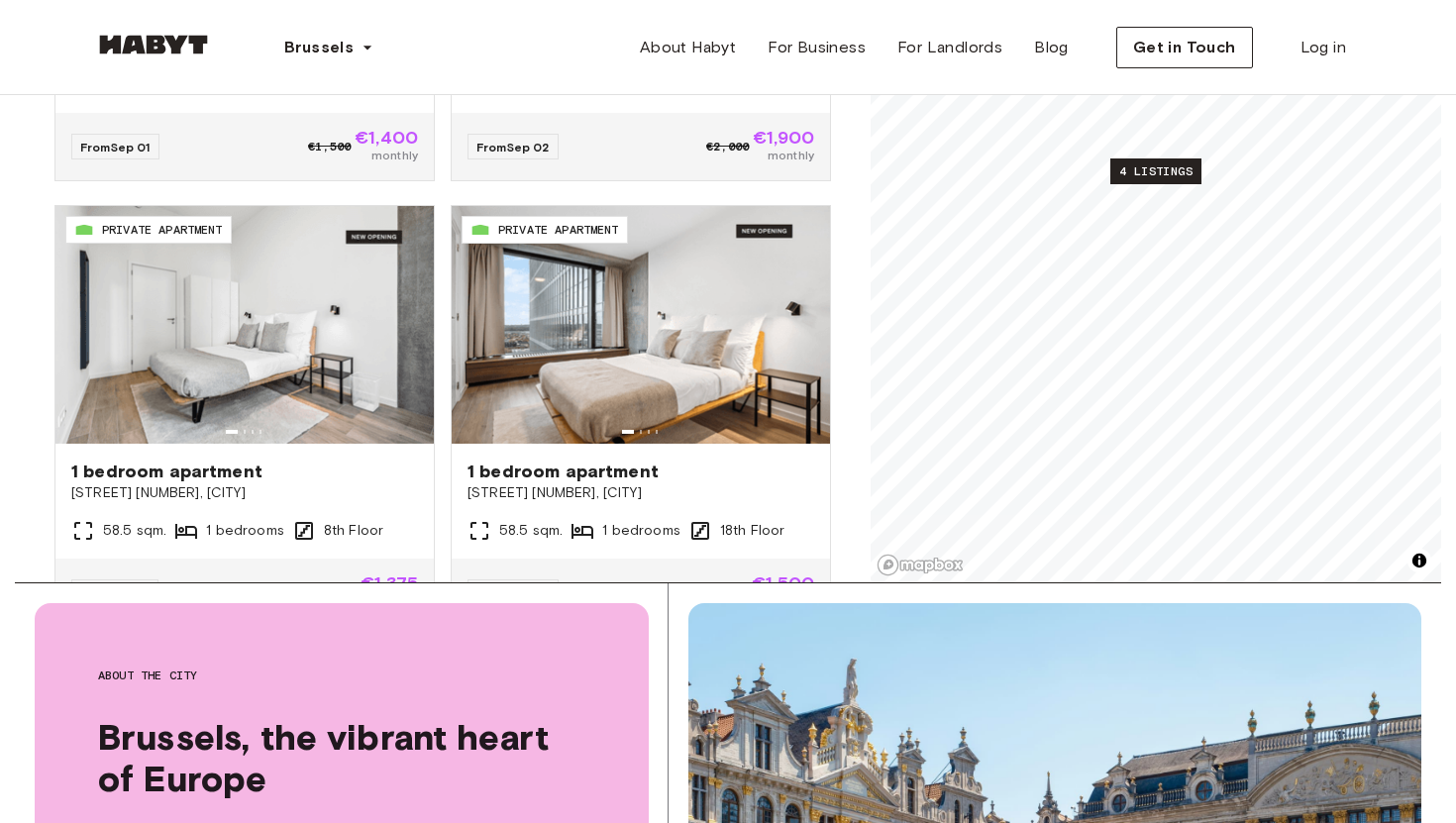 scroll, scrollTop: 515, scrollLeft: 0, axis: vertical 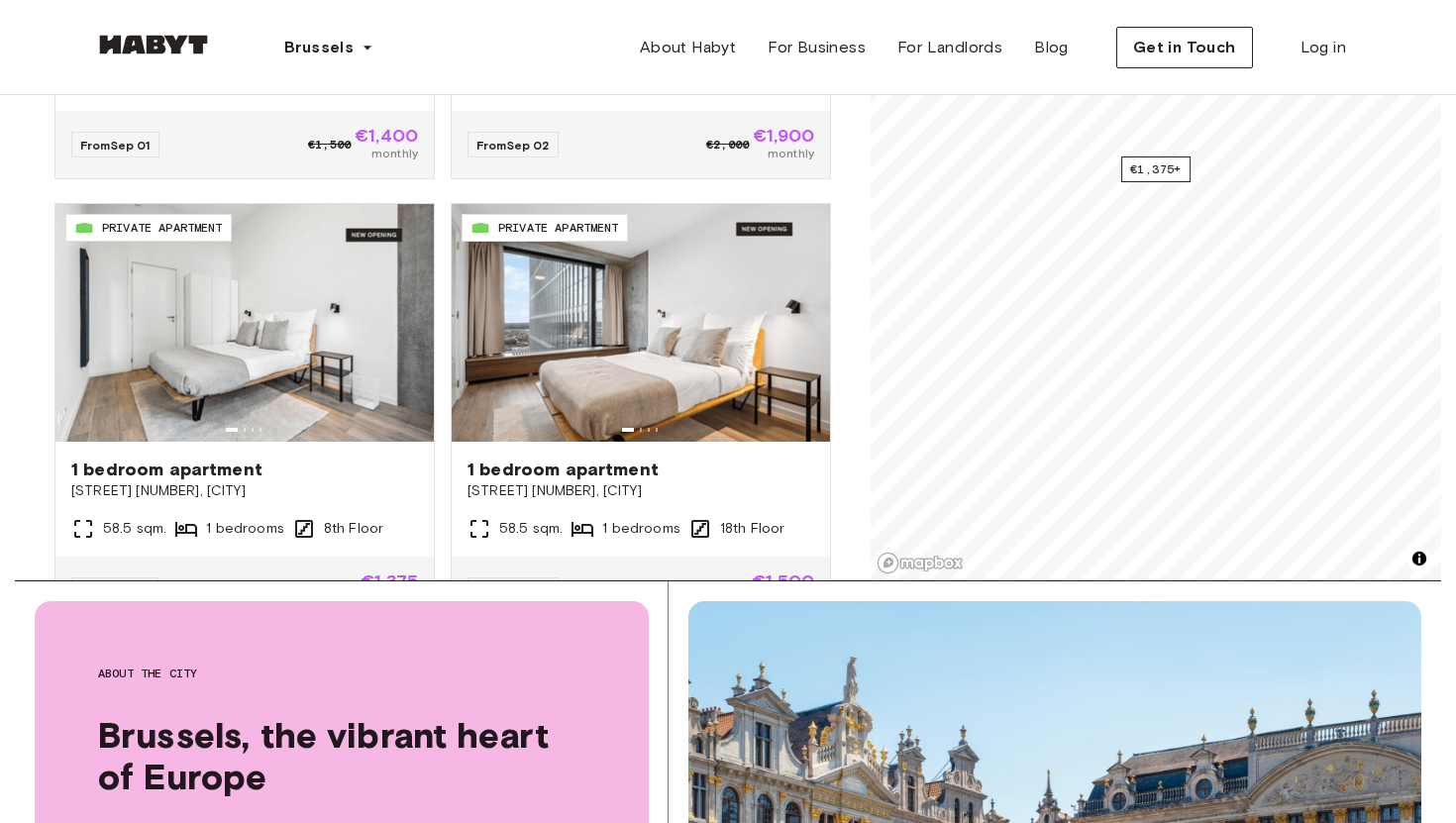 click on "[PROPERTY_ID] PRIVATE APARTMENT 1 bedroom apartment [STREET] [NUMBER], [CITY] 58.5 sqm. 1 bedrooms 18th Floor From Nov 02 €1,550 €1,500 monthly" at bounding box center [633, 402] 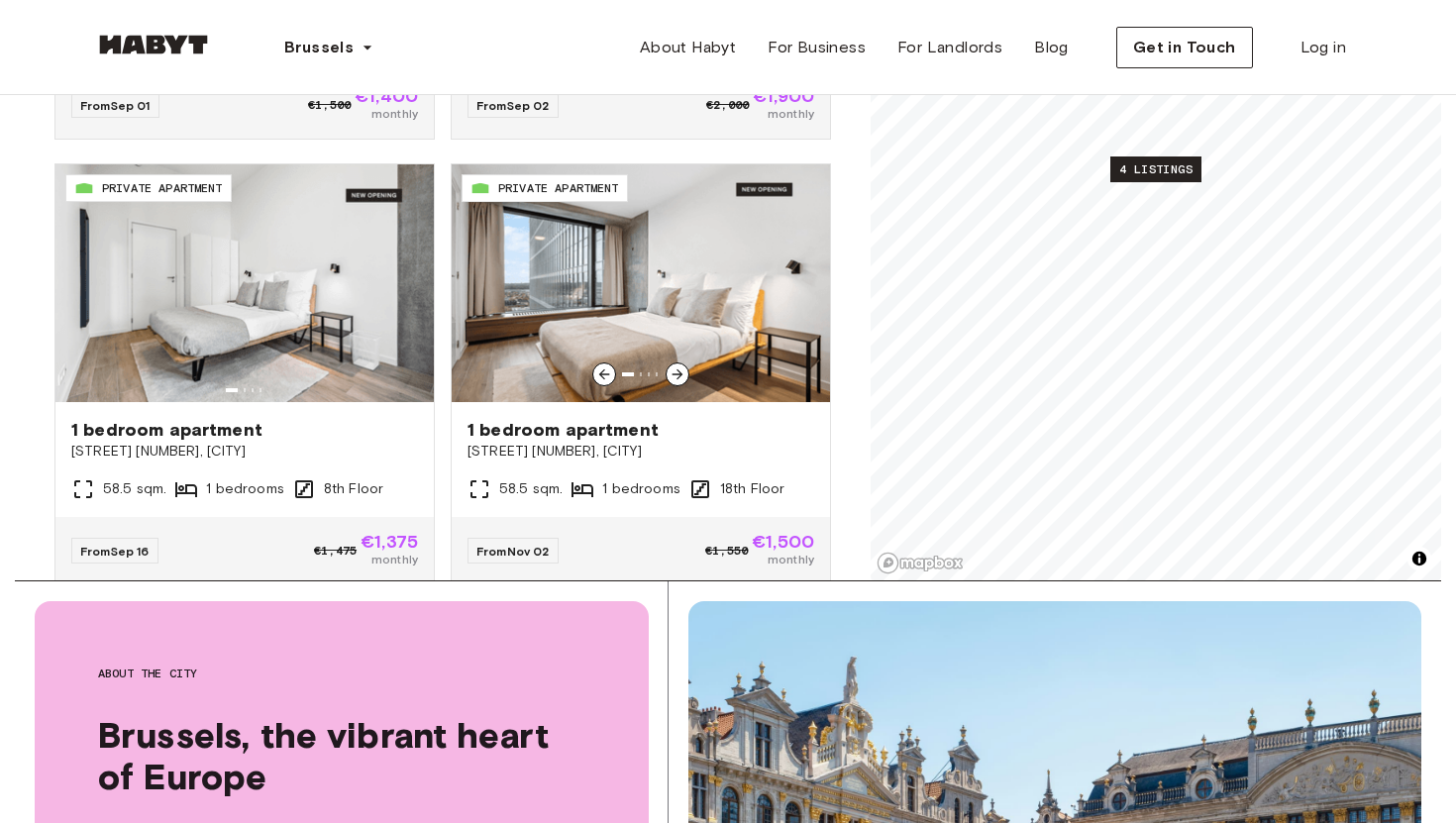 scroll, scrollTop: 78, scrollLeft: 0, axis: vertical 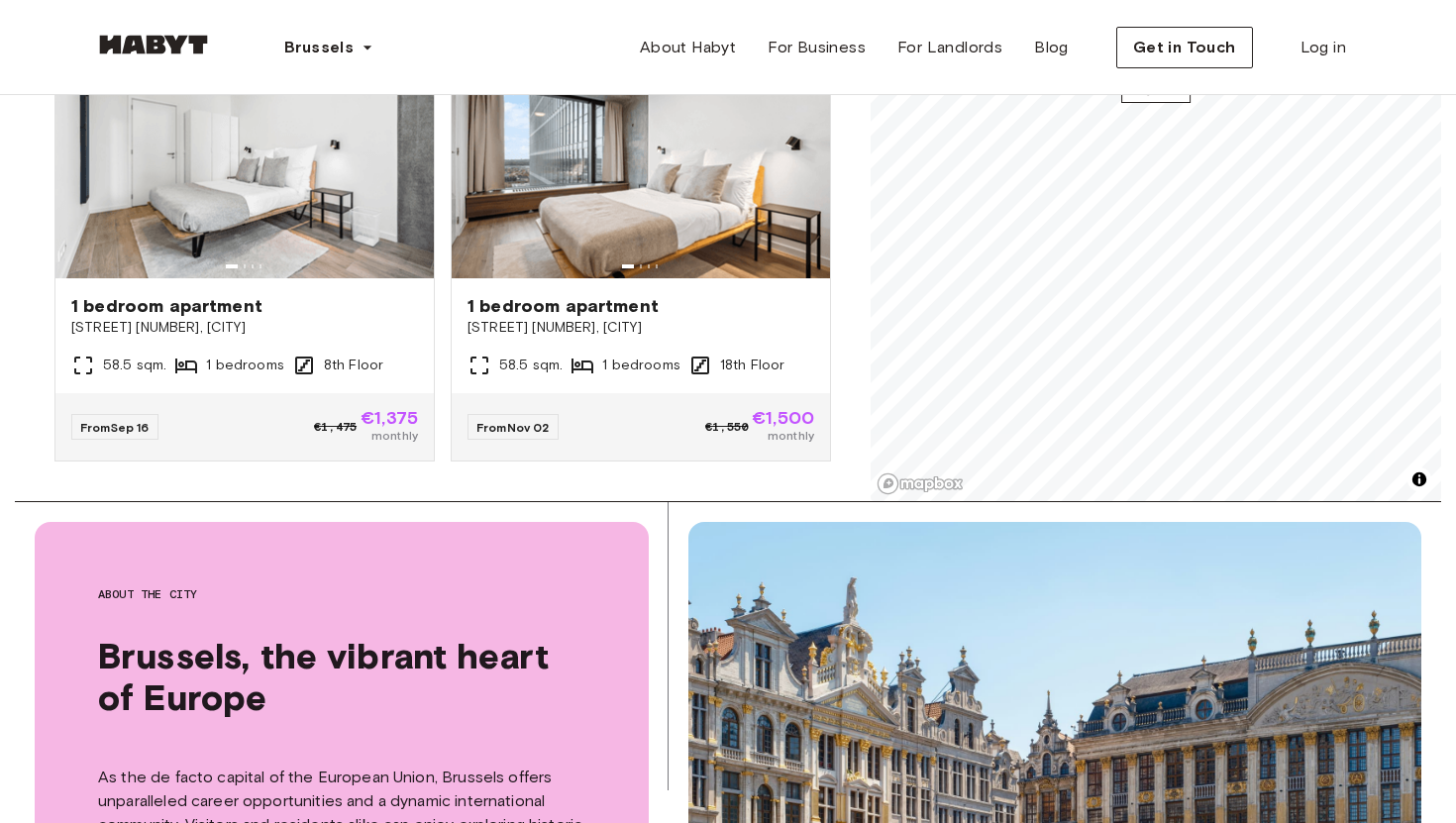 click on "[PROPERTY_ID] PRIVATE APARTMENT 1 bedroom apartment [STREET] [NUMBER], [CITY] 53.36 sqm. 1 bedrooms 8th Floor From Sep 01 €1,500 €1,400 monthly [PROPERTY_ID] PRIVATE APARTMENT 2 bedroom apartment [STREET] [NUMBER], [CITY] 91.84 sqm. 2 bedrooms 12th Floor From Sep 02 €2,000 €1,900 monthly [PROPERTY_ID] PRIVATE APARTMENT 1 bedroom apartment [STREET] [NUMBER], [CITY] 58.5 sqm. 1 bedrooms 8th Floor From Sep 16 €1,475 €1,375 monthly [PROPERTY_ID] PRIVATE APARTMENT 1 bedroom apartment [STREET] [NUMBER], [CITY] 58.5 sqm. 1 bedrooms 18th Floor From Nov 02 €1,550 €1,500 monthly" at bounding box center [443, 89] 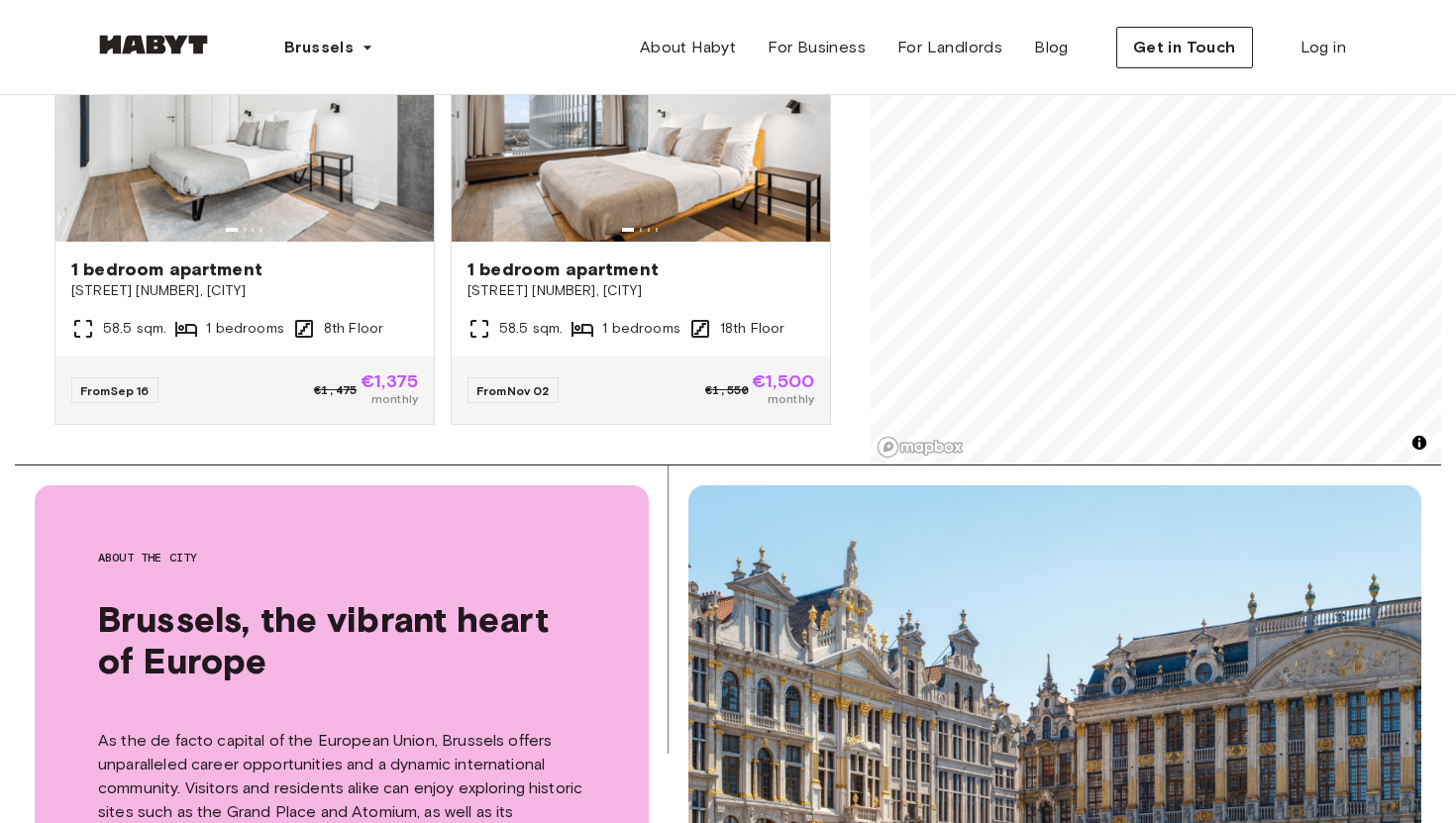 scroll, scrollTop: 634, scrollLeft: 0, axis: vertical 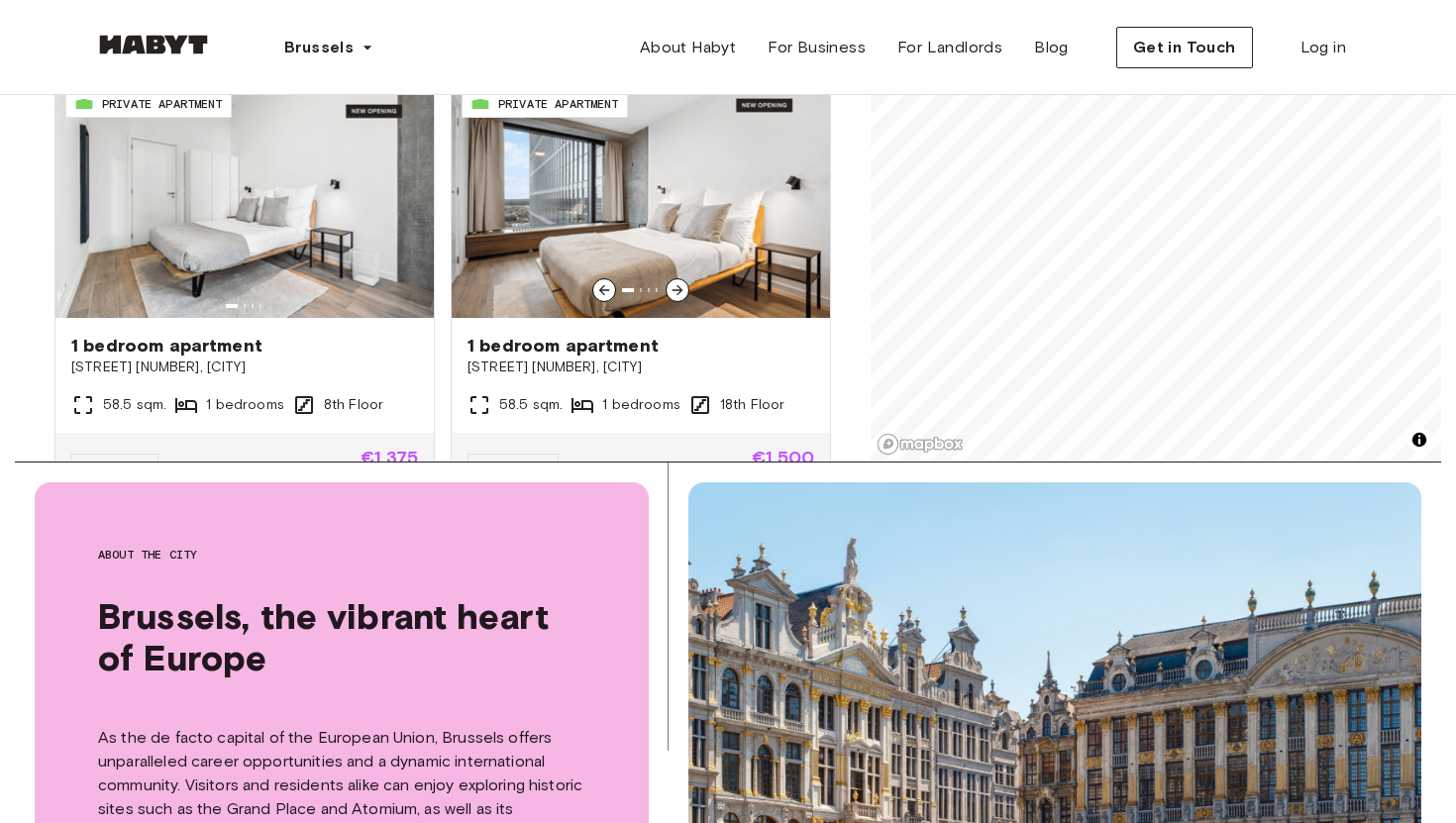 click at bounding box center (641, 199) 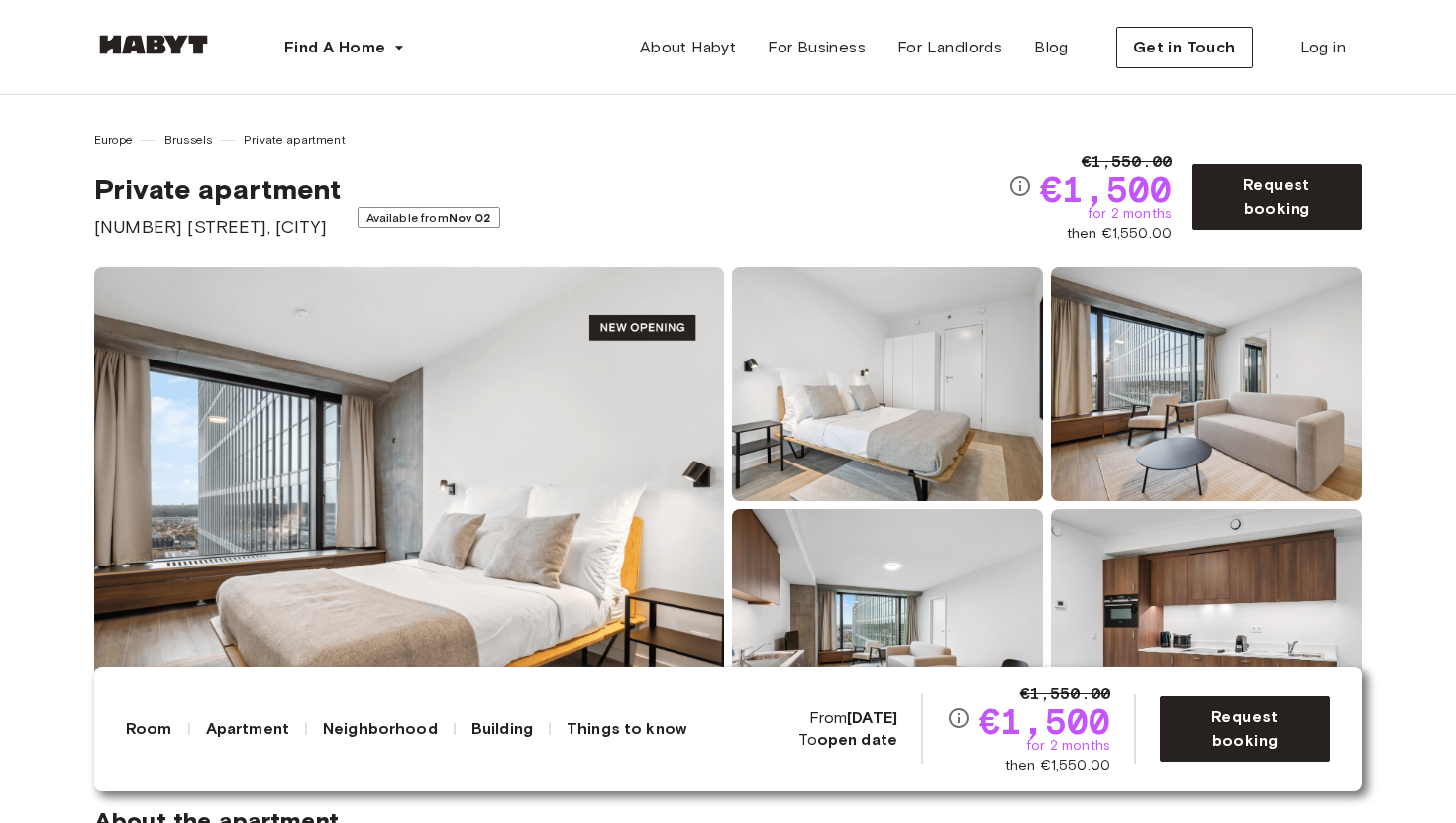 scroll, scrollTop: 0, scrollLeft: 0, axis: both 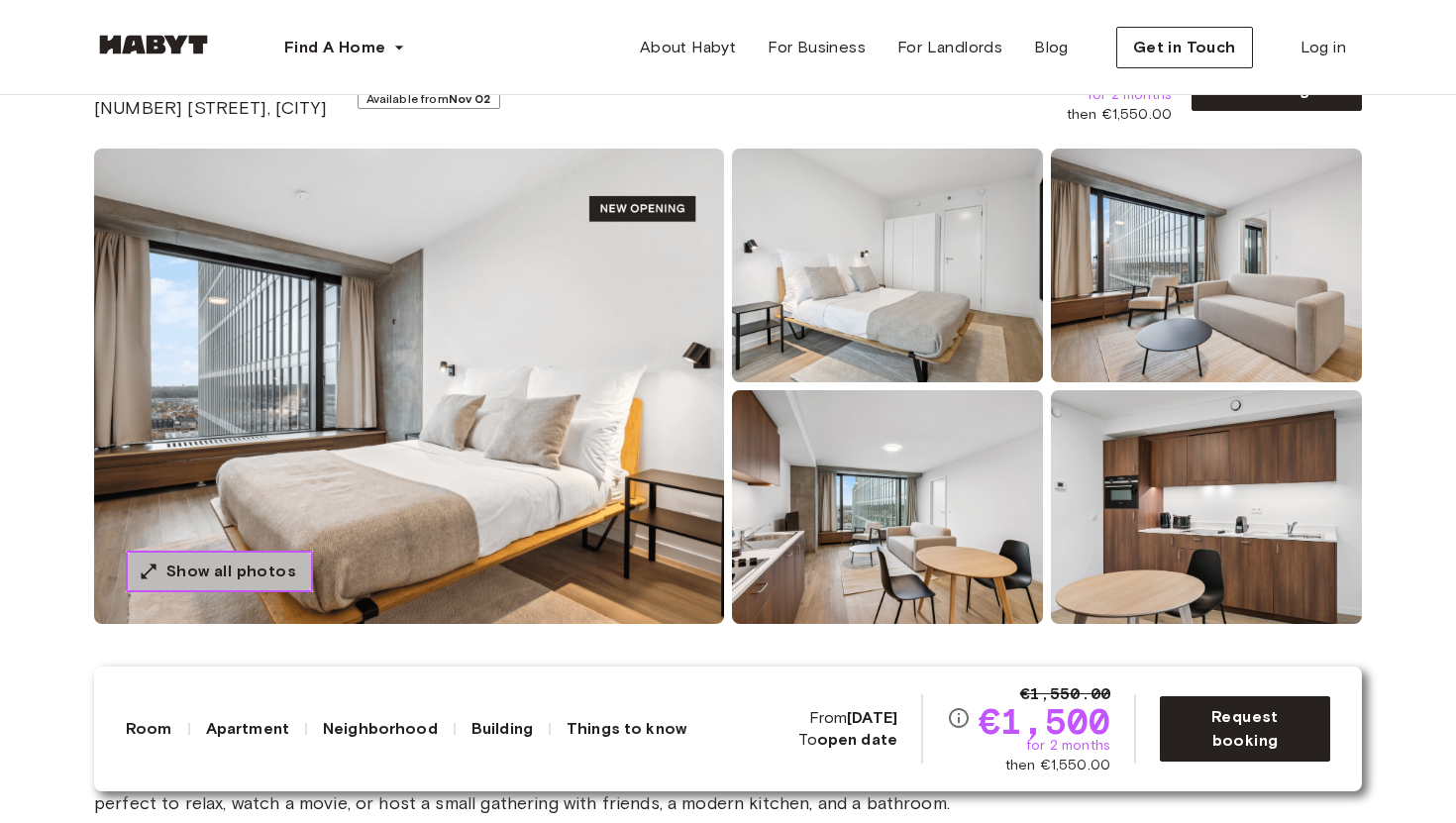 drag, startPoint x: 0, startPoint y: 0, endPoint x: 265, endPoint y: 566, distance: 624.9648 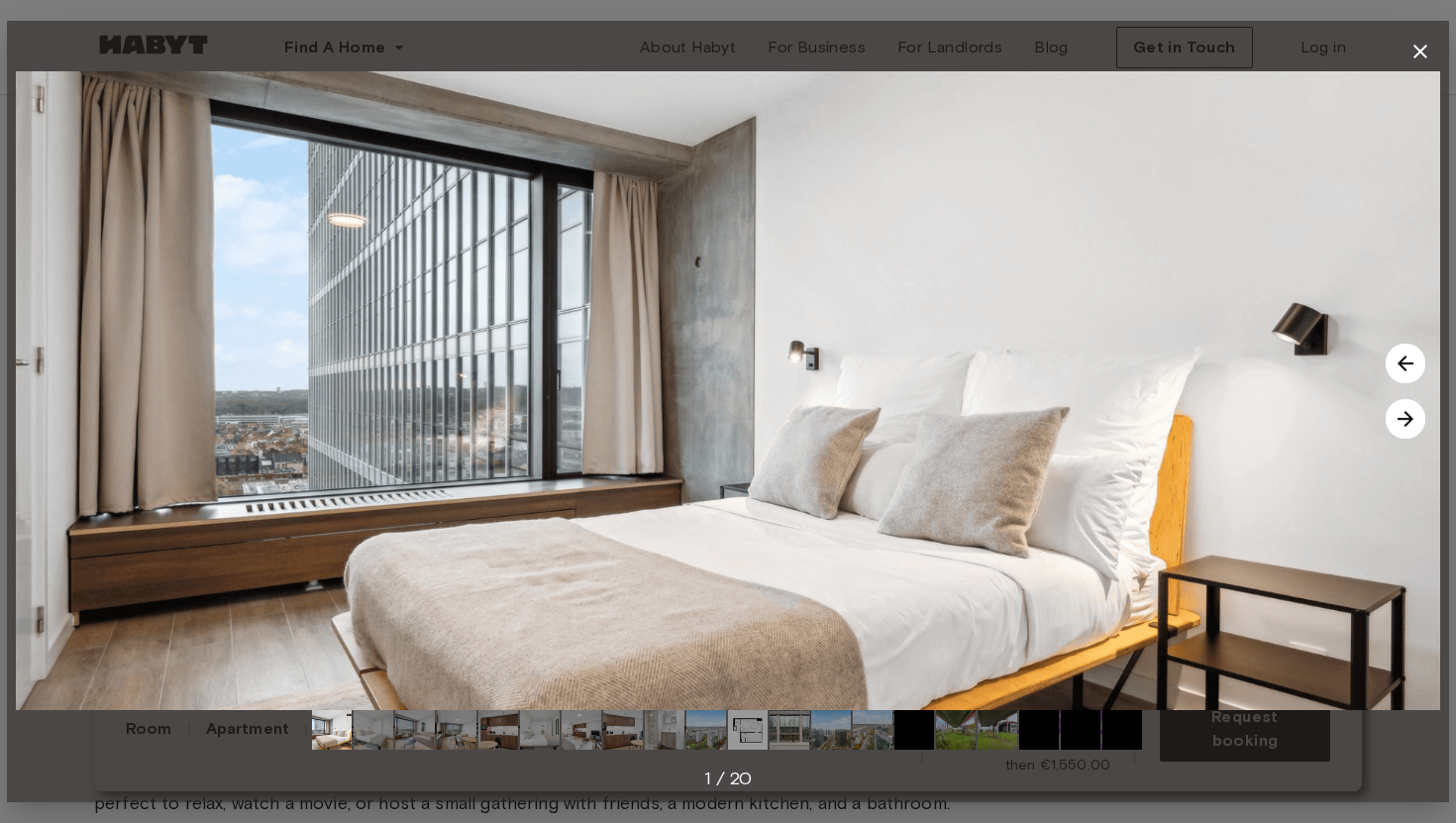 drag, startPoint x: 265, startPoint y: 566, endPoint x: 1409, endPoint y: 406, distance: 1155.1346 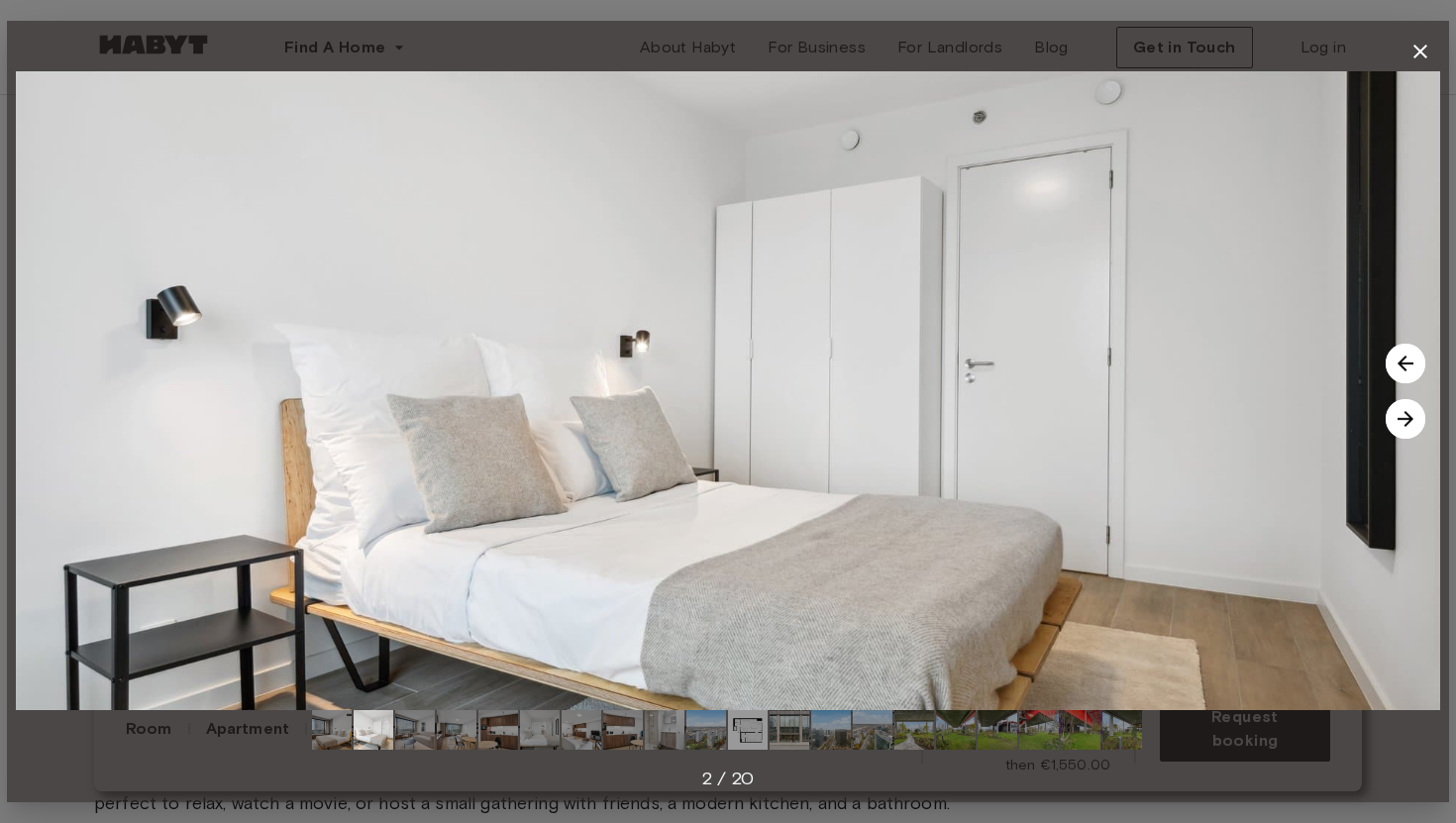 click at bounding box center [1405, 419] 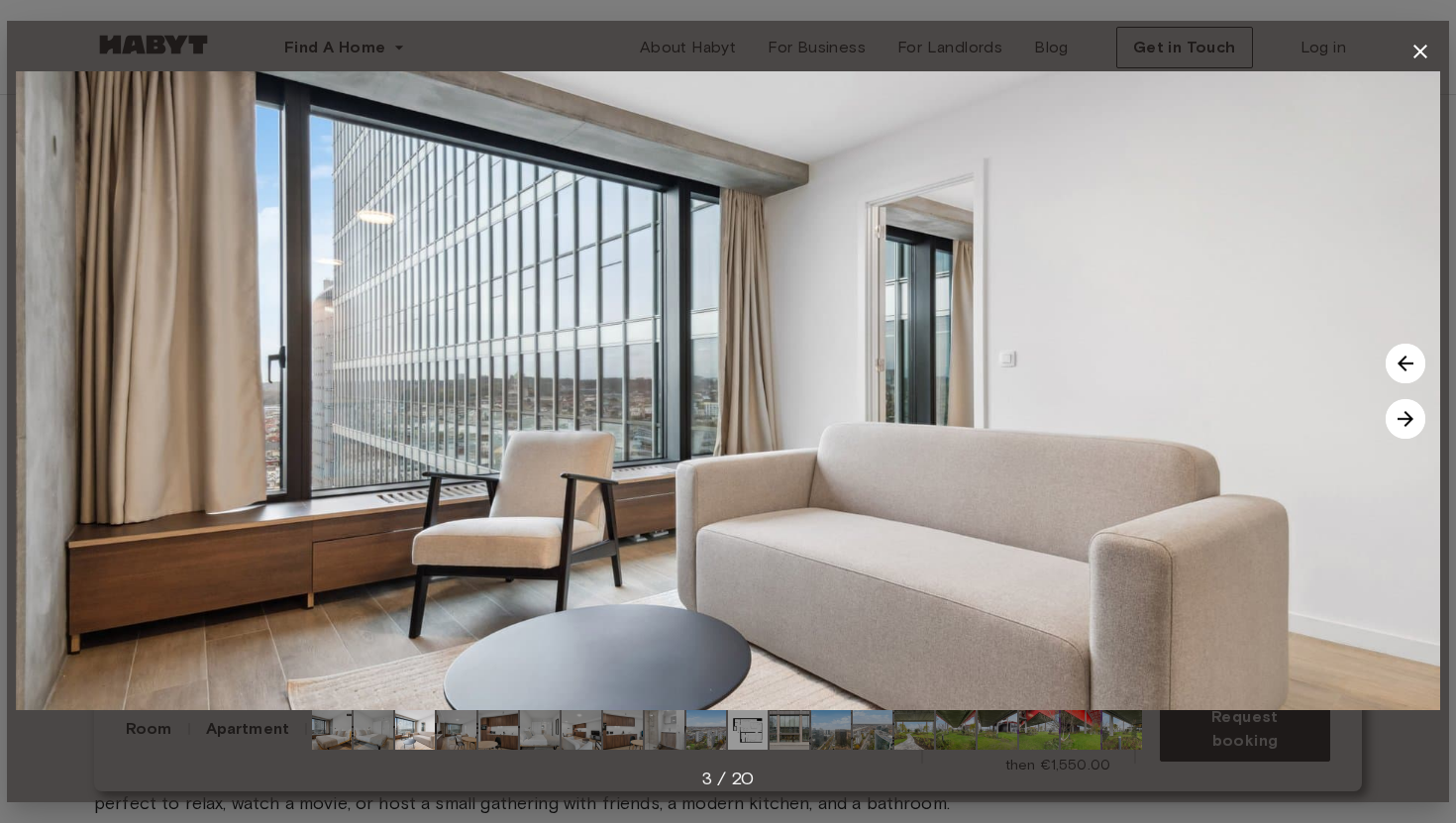 click at bounding box center (1405, 419) 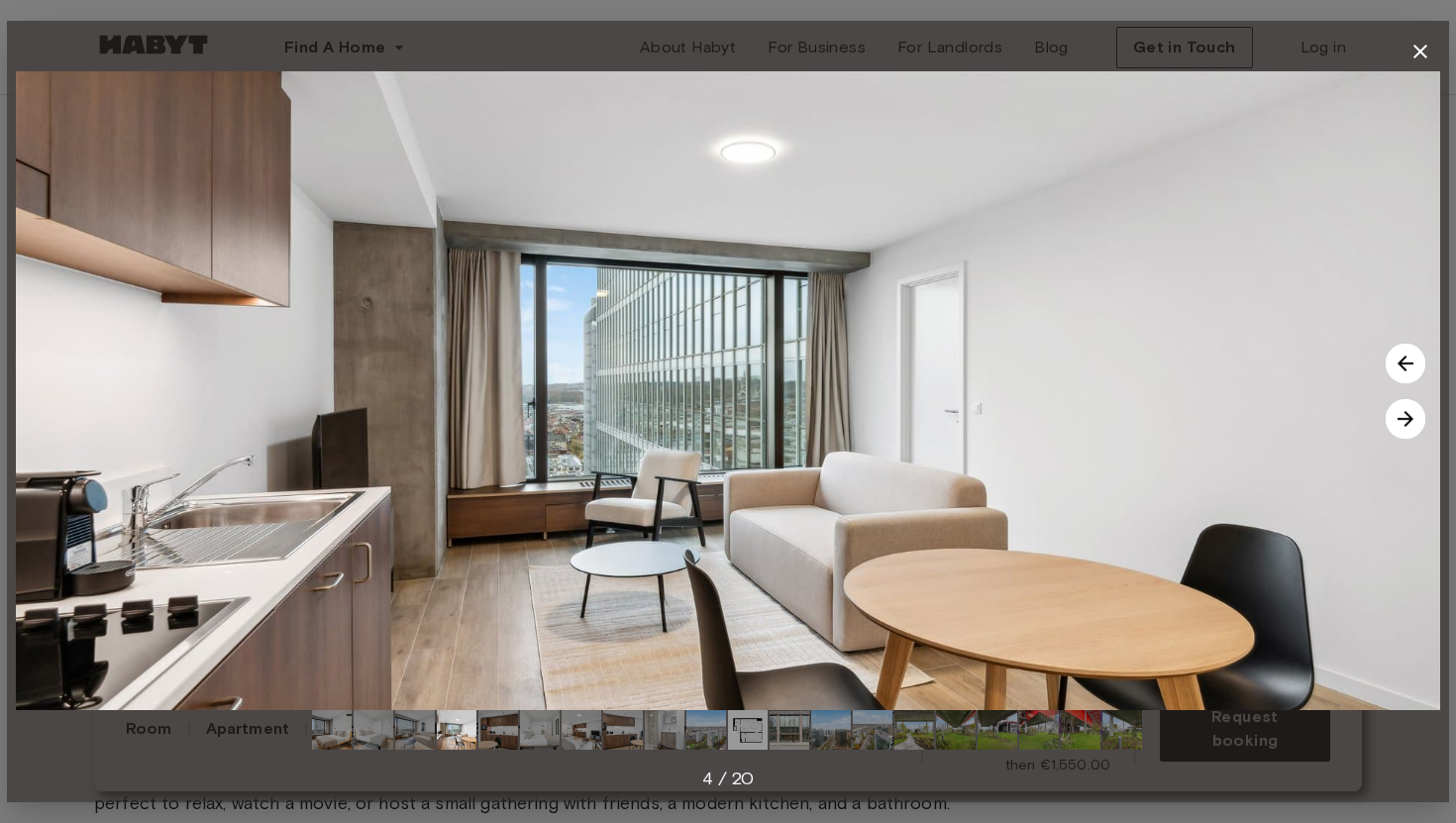 click at bounding box center [1405, 419] 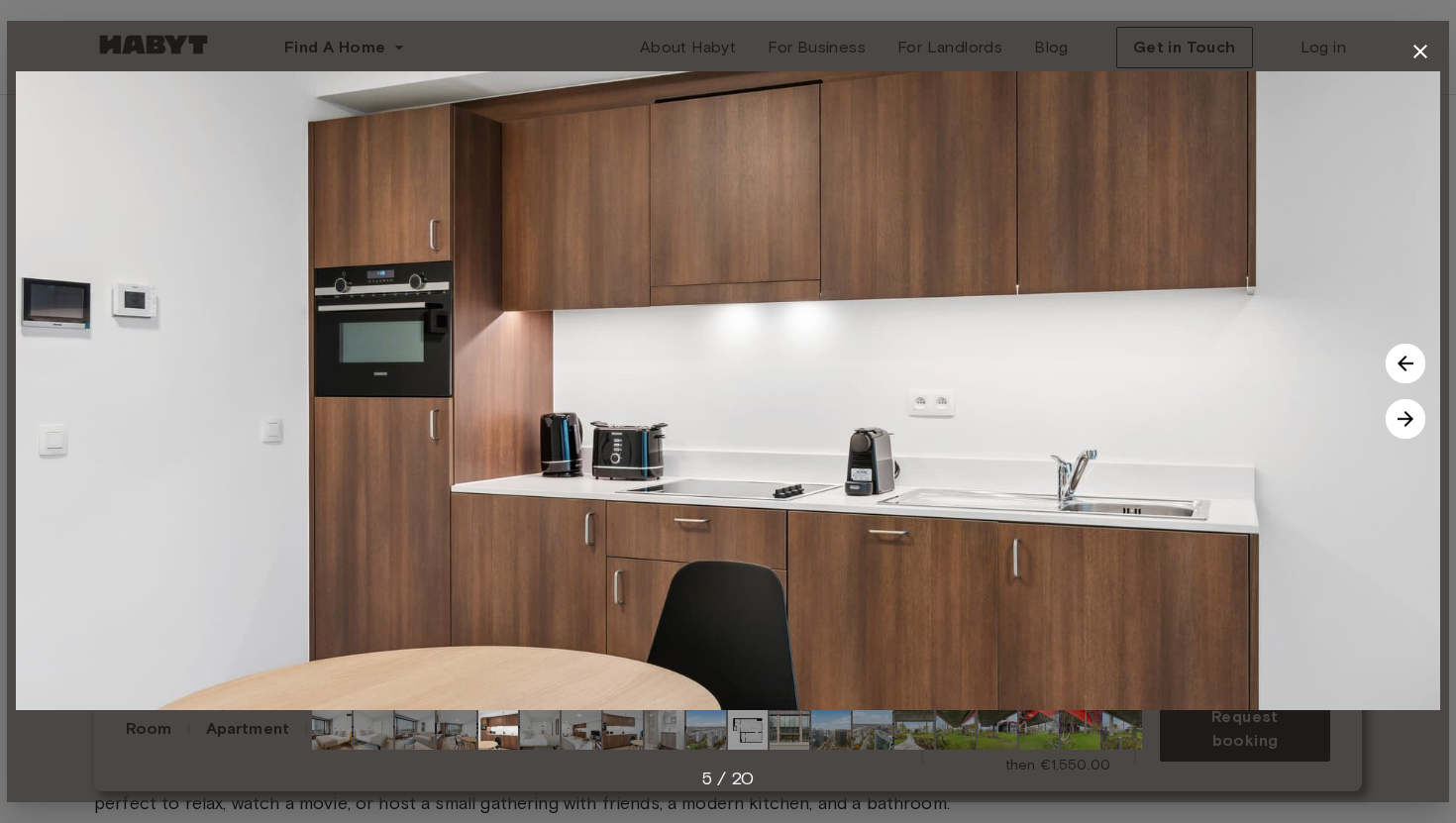 click at bounding box center [1405, 419] 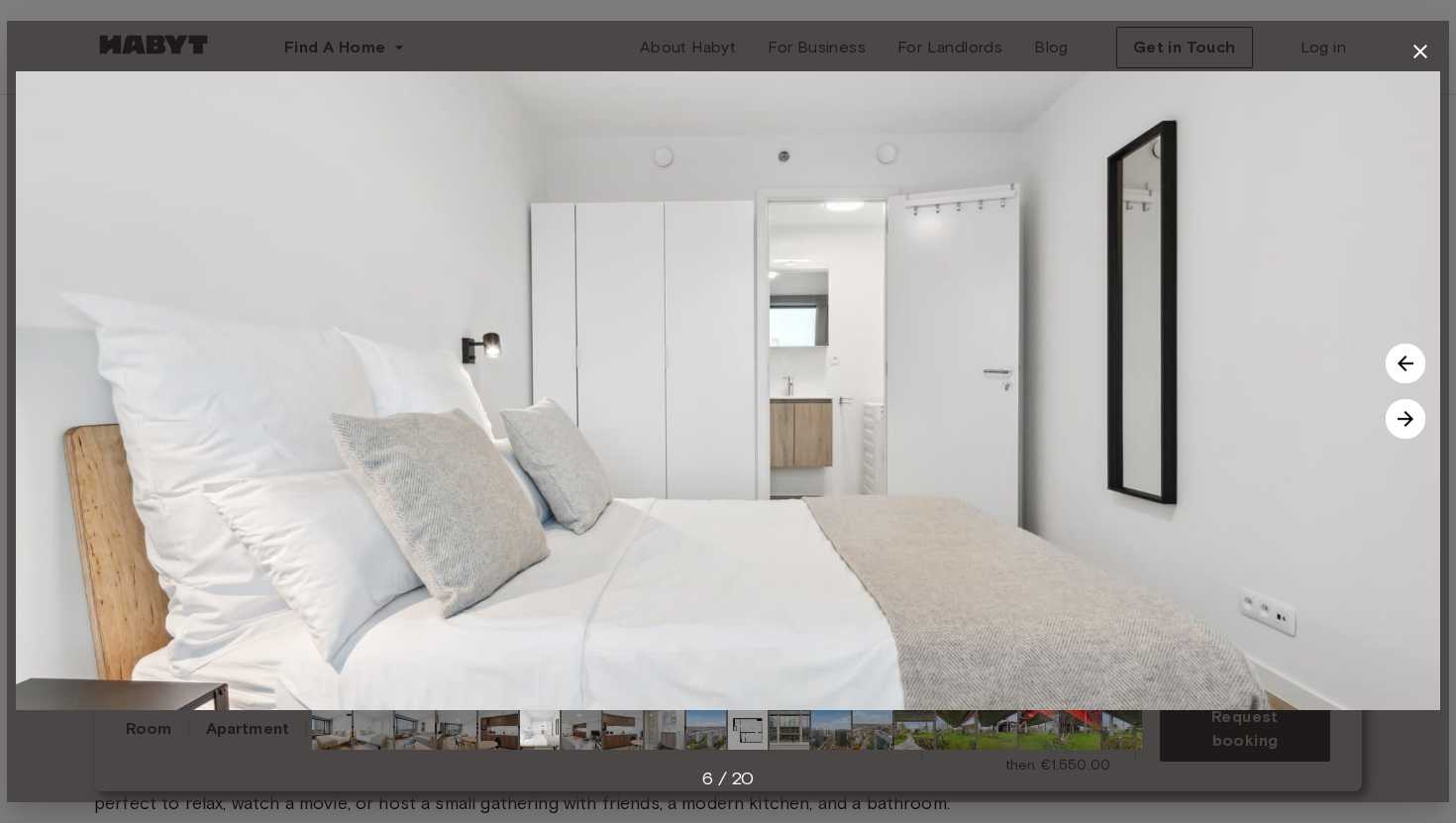 click at bounding box center [1405, 419] 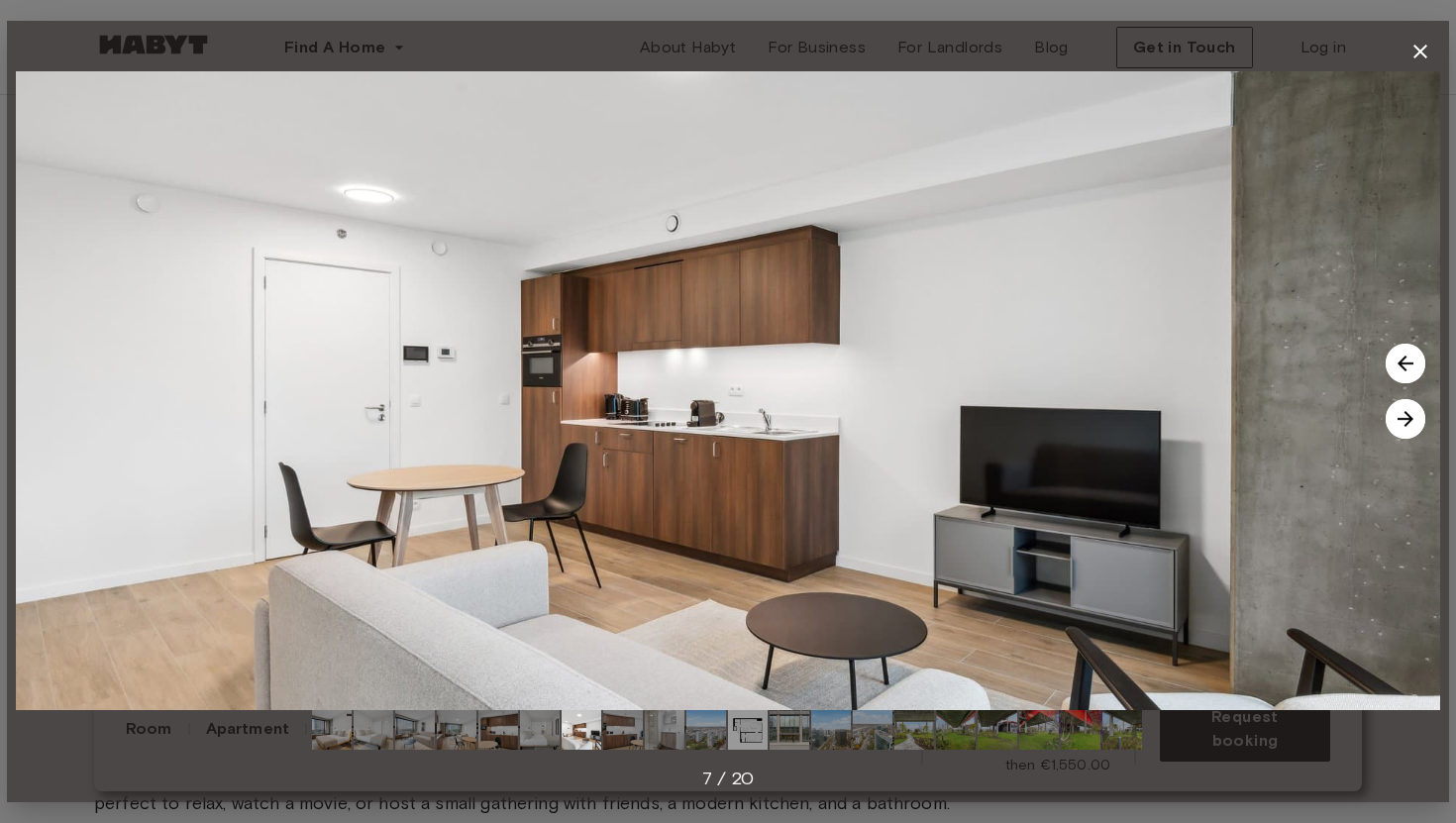 click at bounding box center [1405, 419] 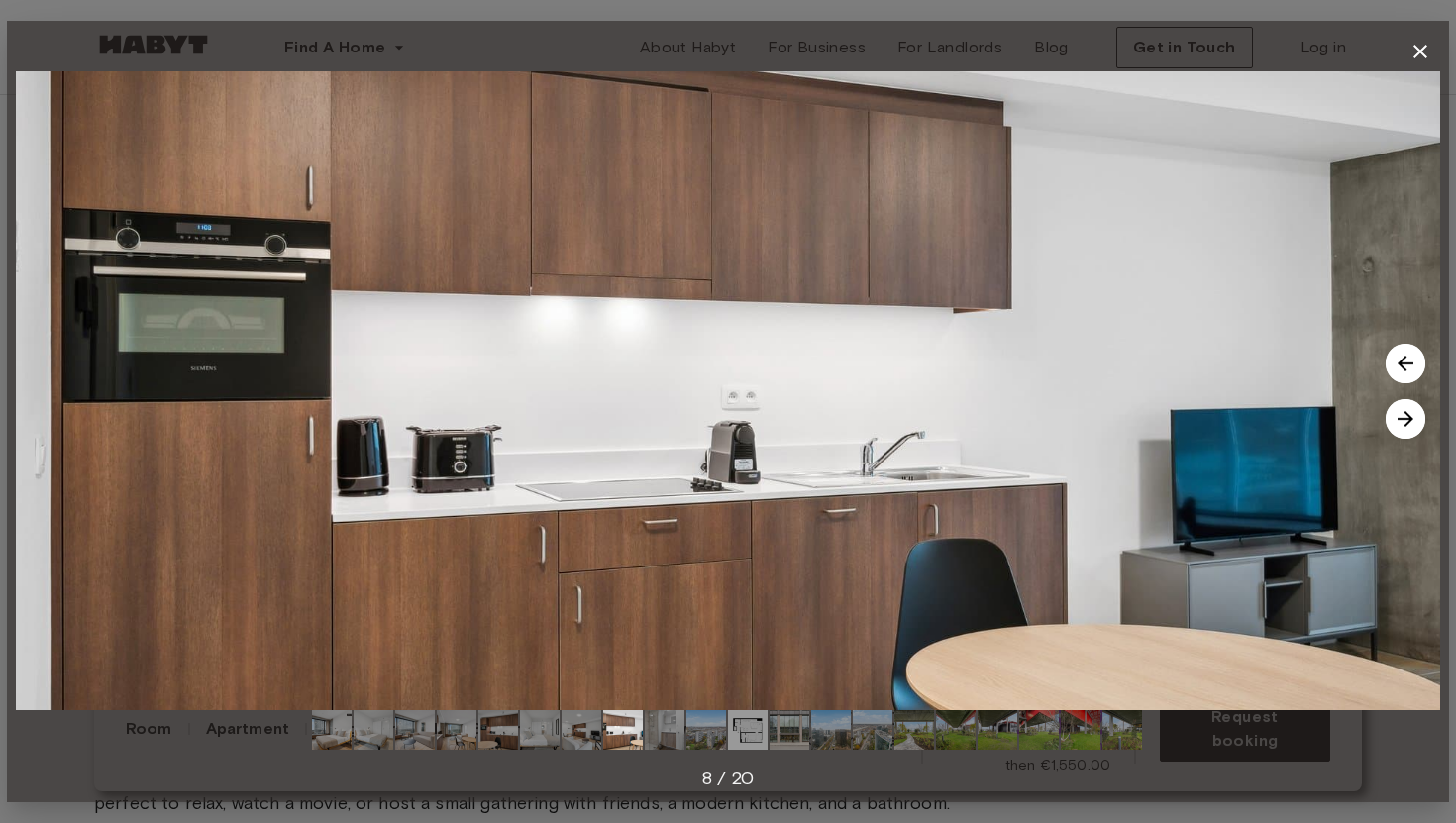 click at bounding box center (1405, 419) 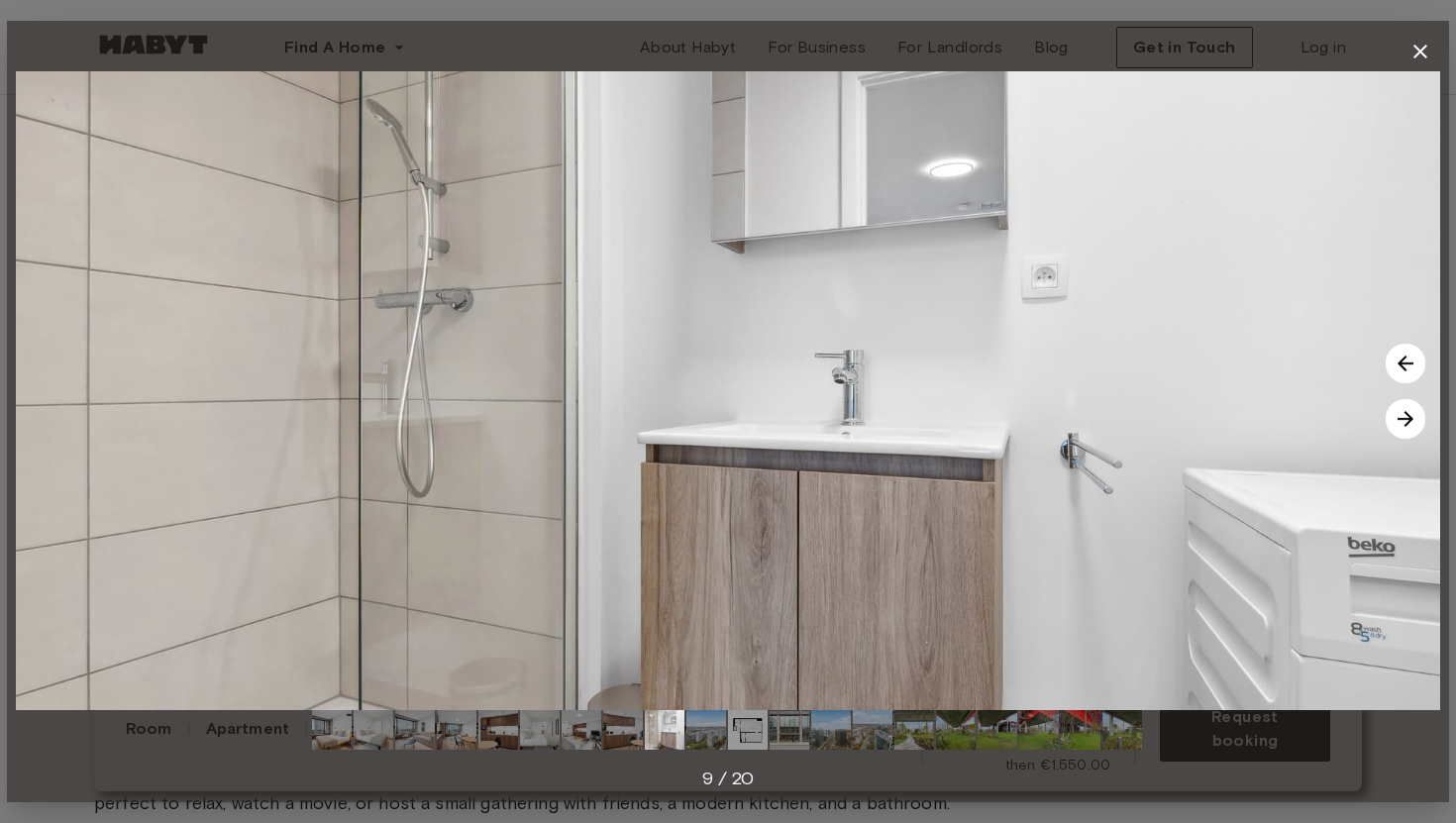 click at bounding box center (1405, 419) 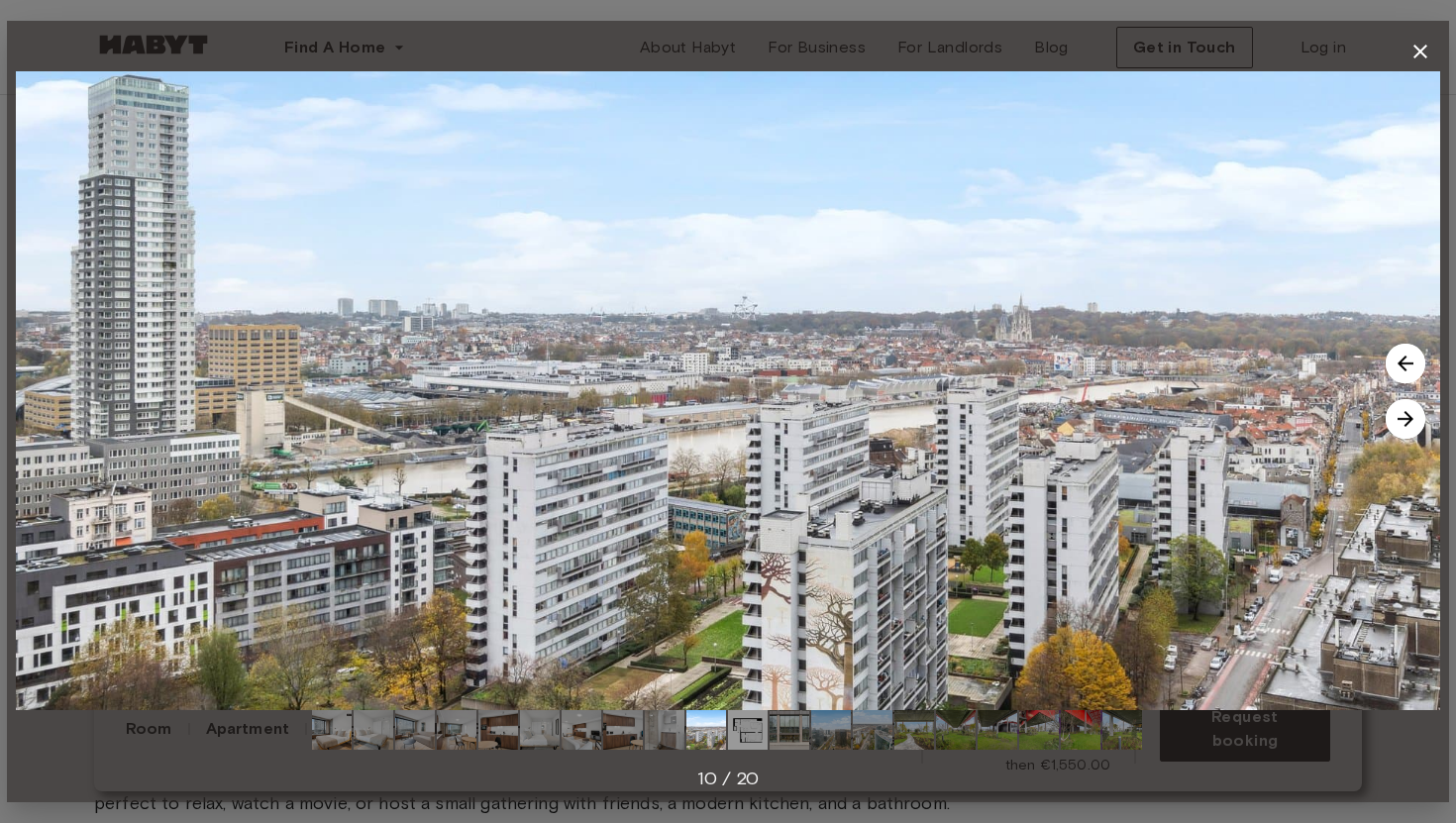 click at bounding box center (1405, 419) 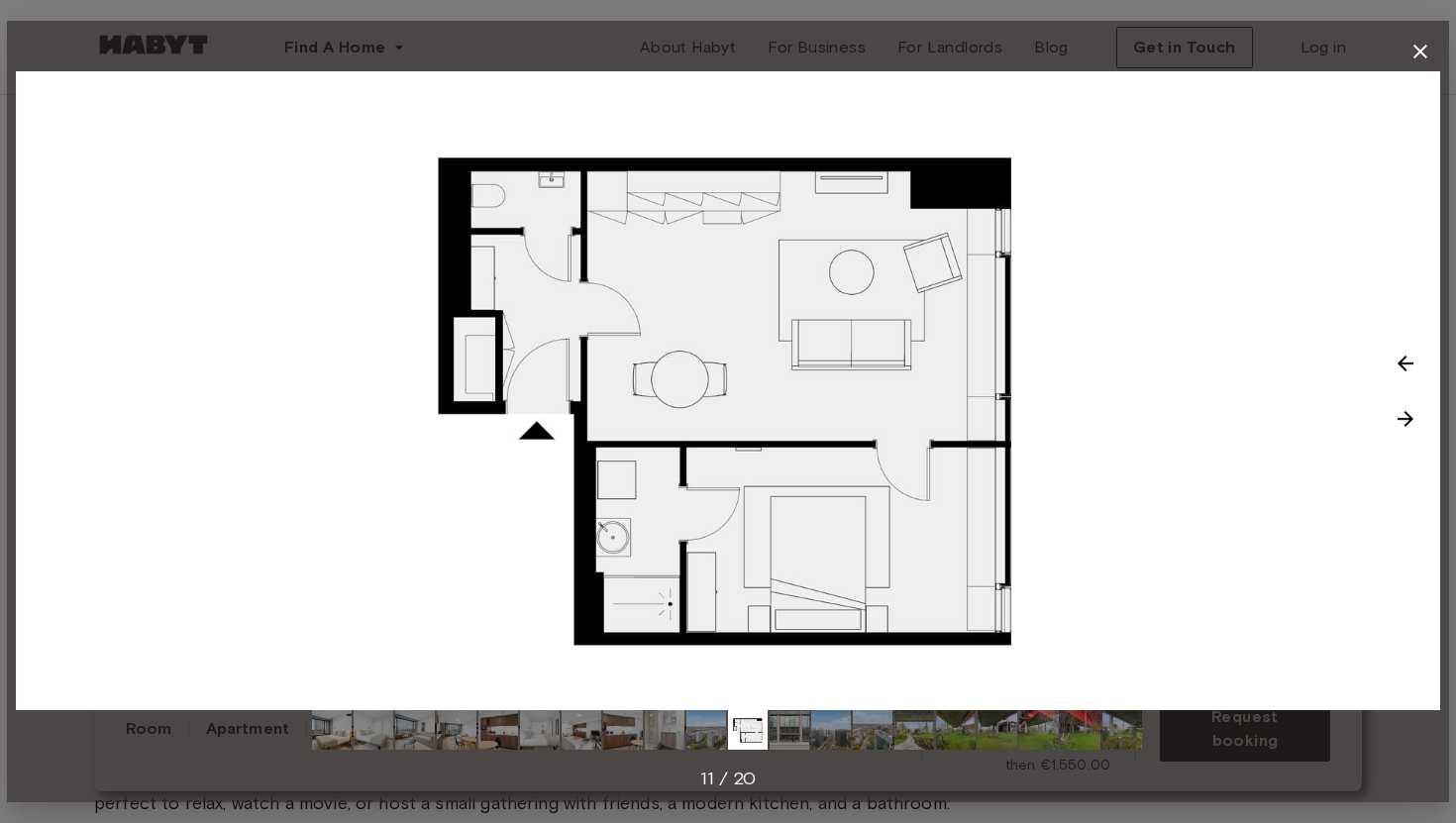 click at bounding box center [1405, 419] 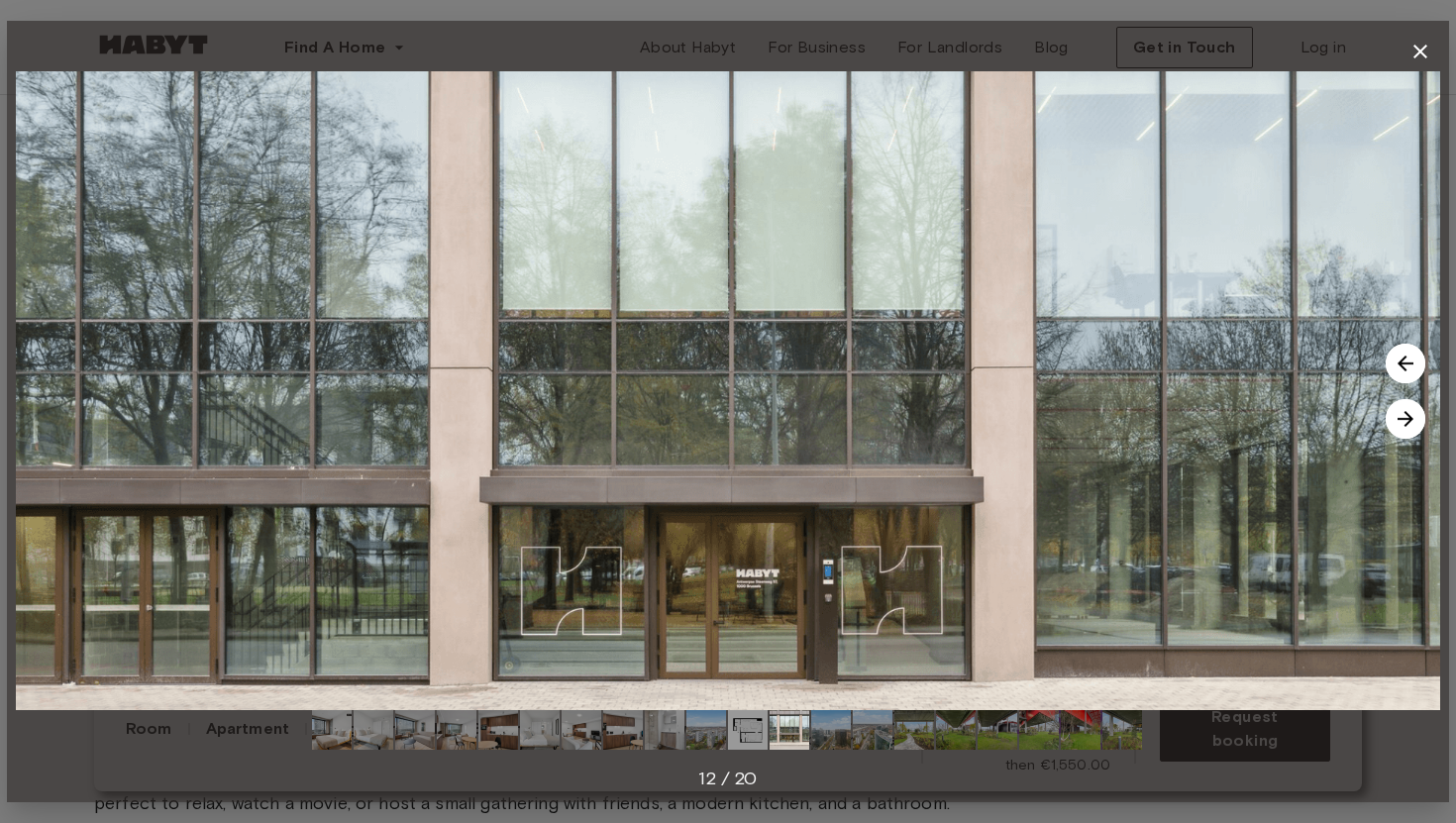 click at bounding box center [1405, 419] 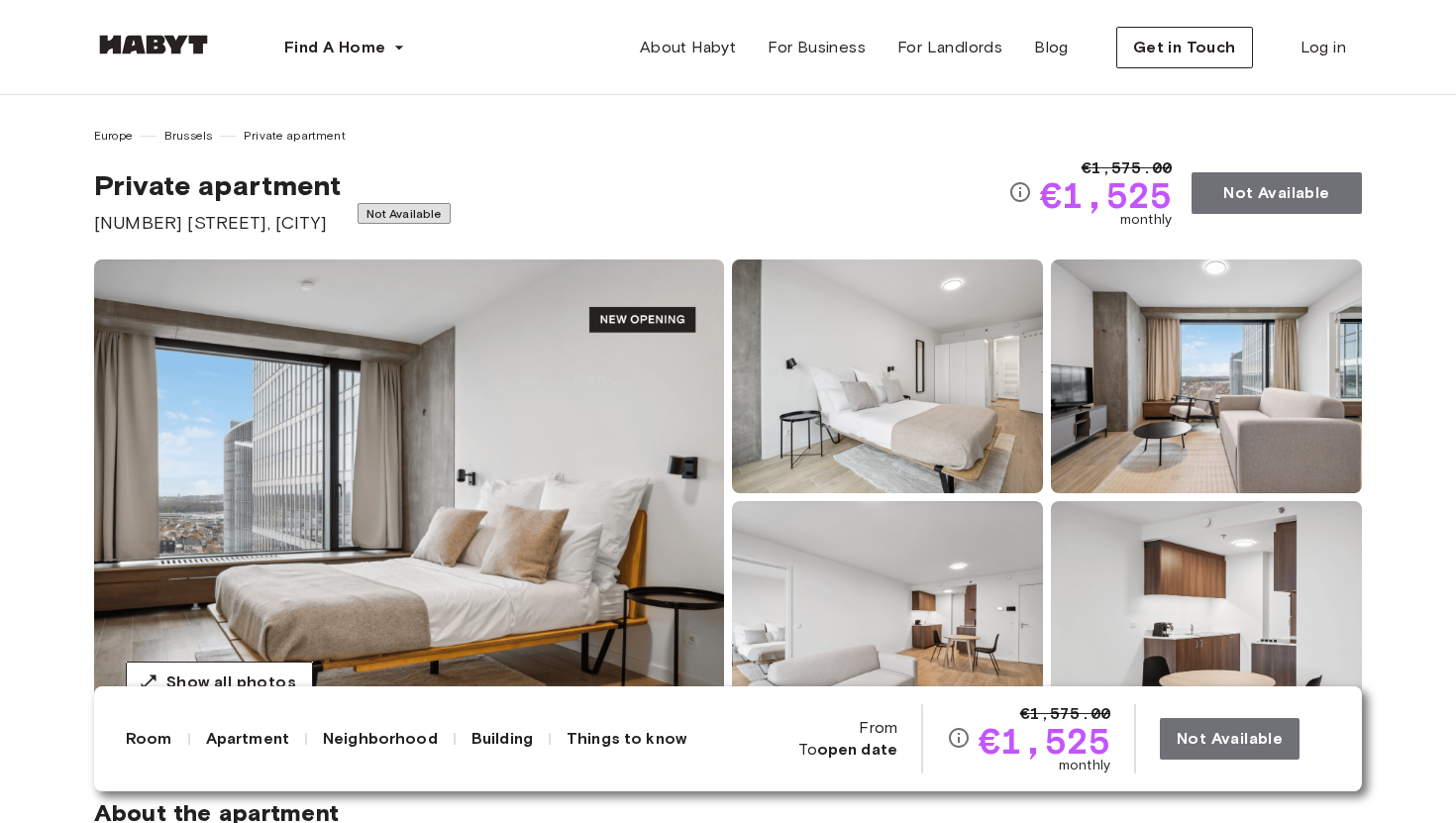 scroll, scrollTop: 0, scrollLeft: 0, axis: both 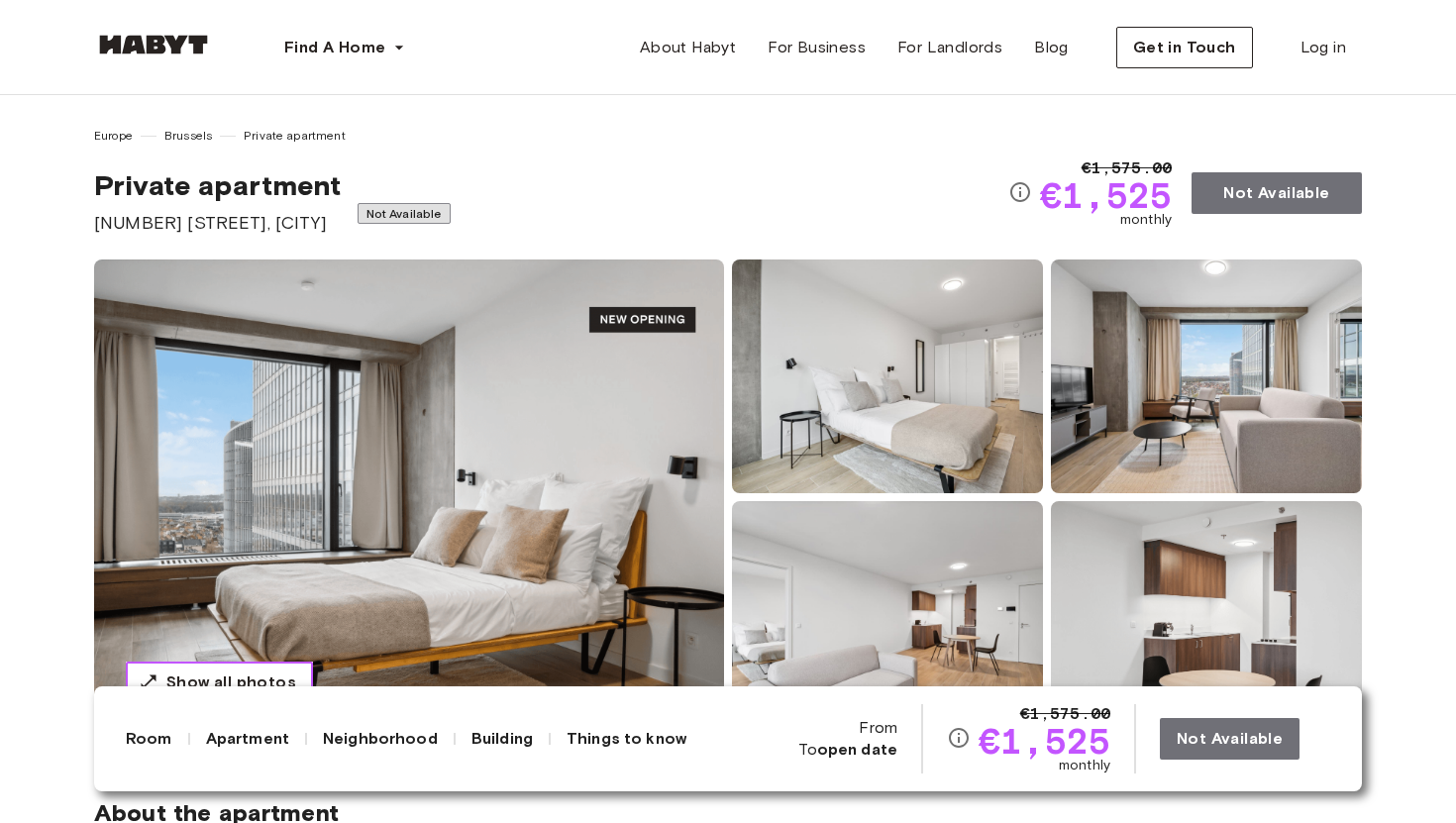 click on "Show all photos" at bounding box center [231, 682] 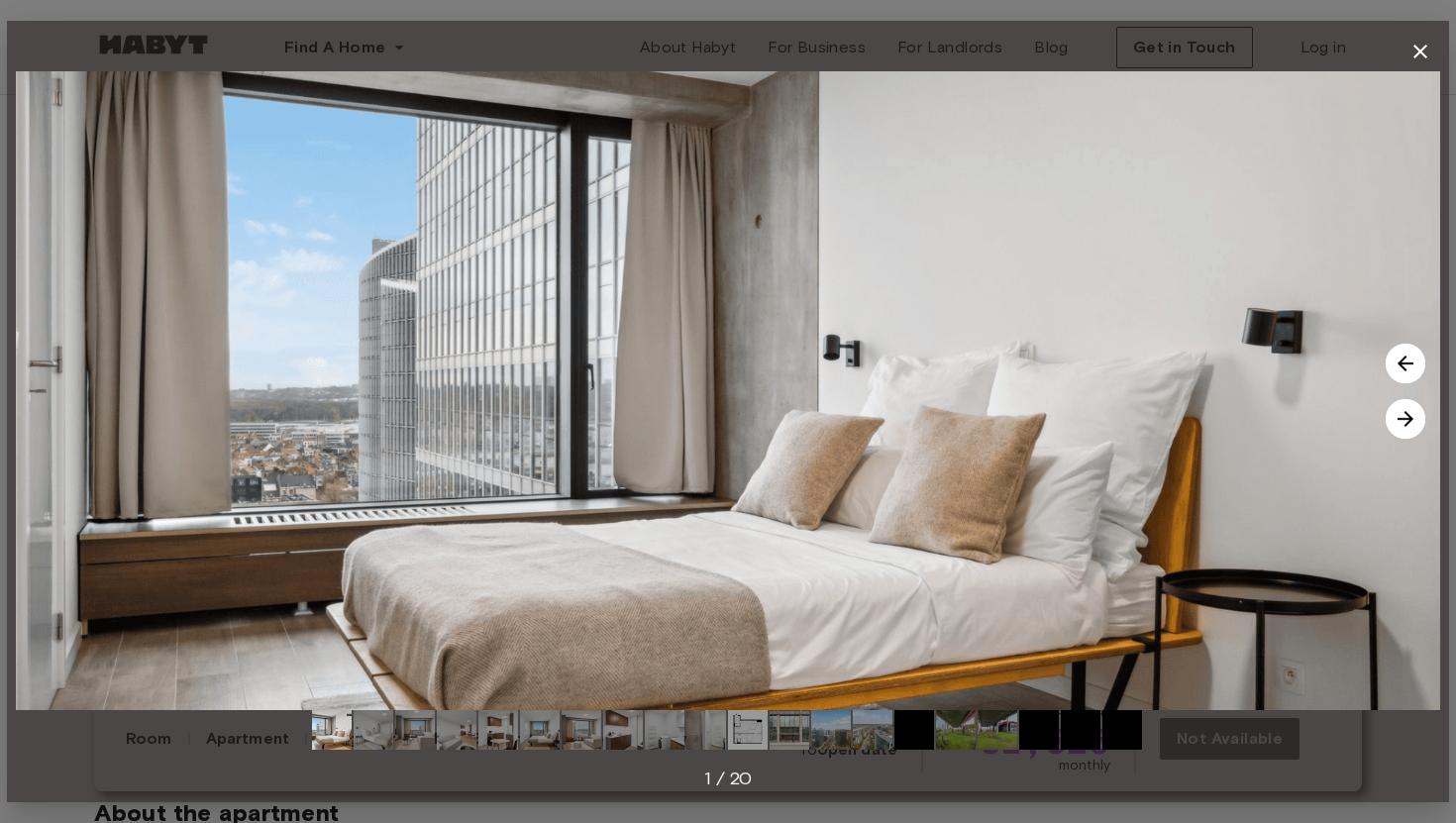 drag, startPoint x: 263, startPoint y: 682, endPoint x: 1401, endPoint y: 416, distance: 1168.674 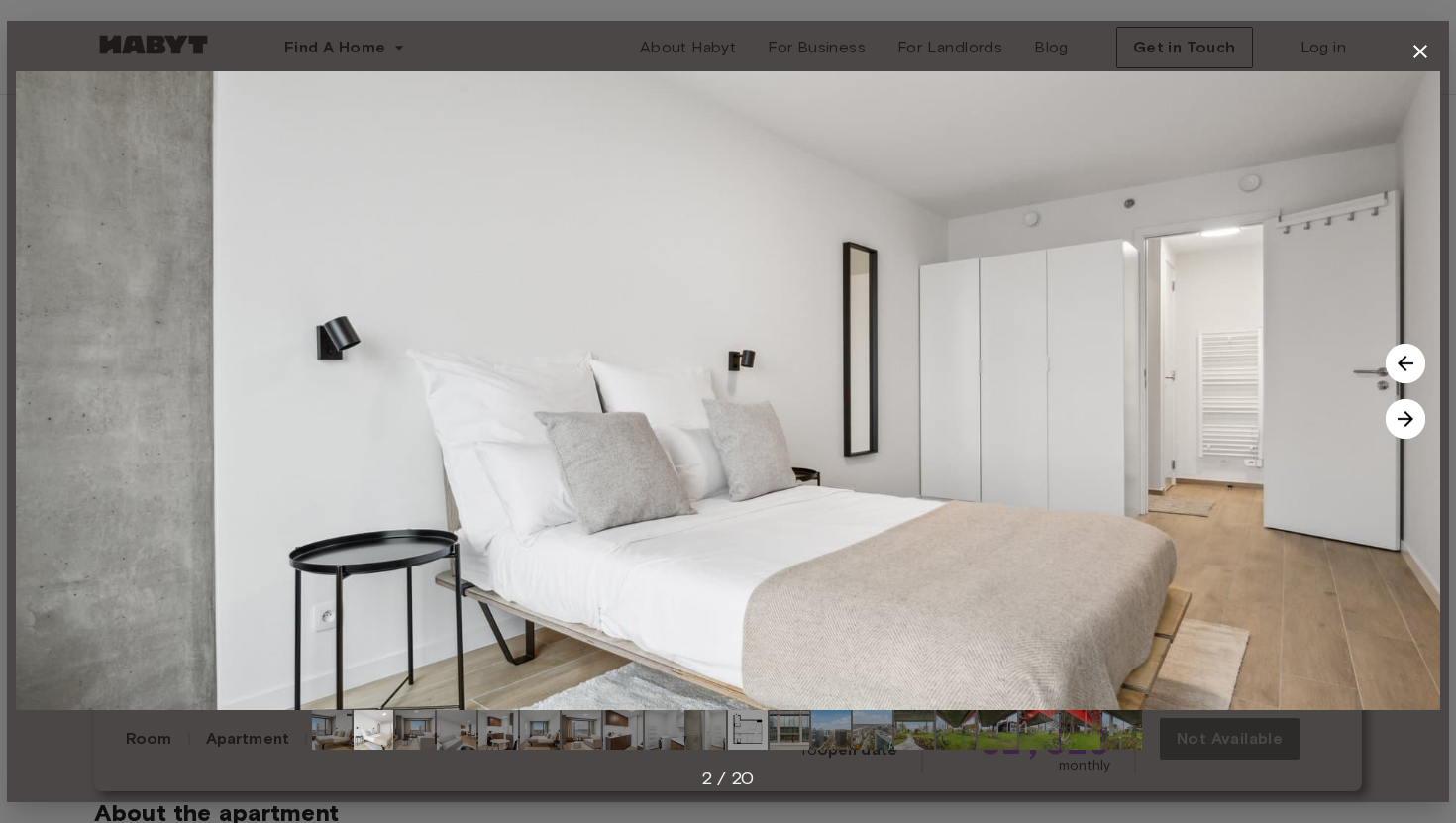 click at bounding box center [1405, 419] 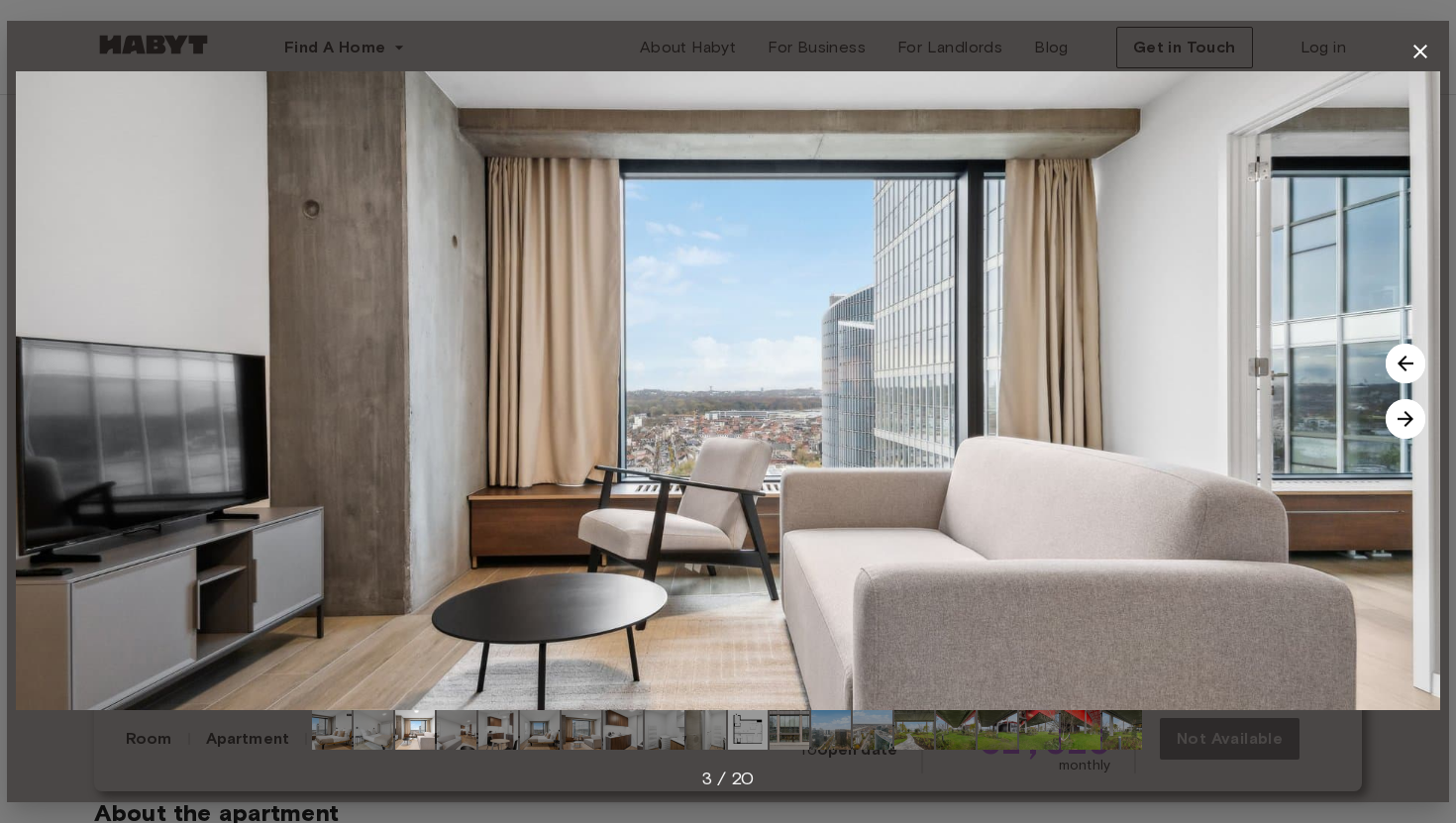 click at bounding box center [1405, 419] 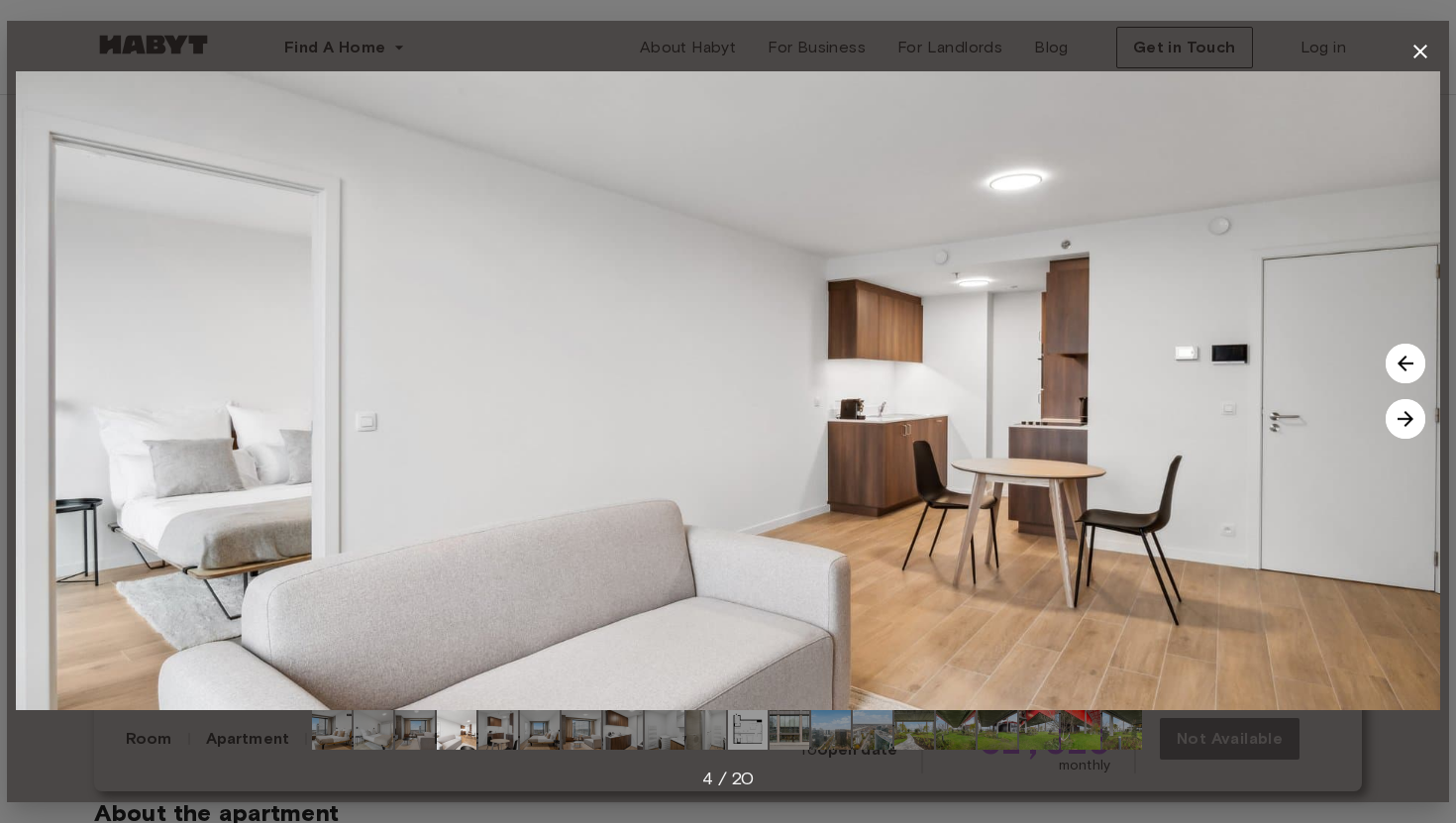 click at bounding box center (1405, 419) 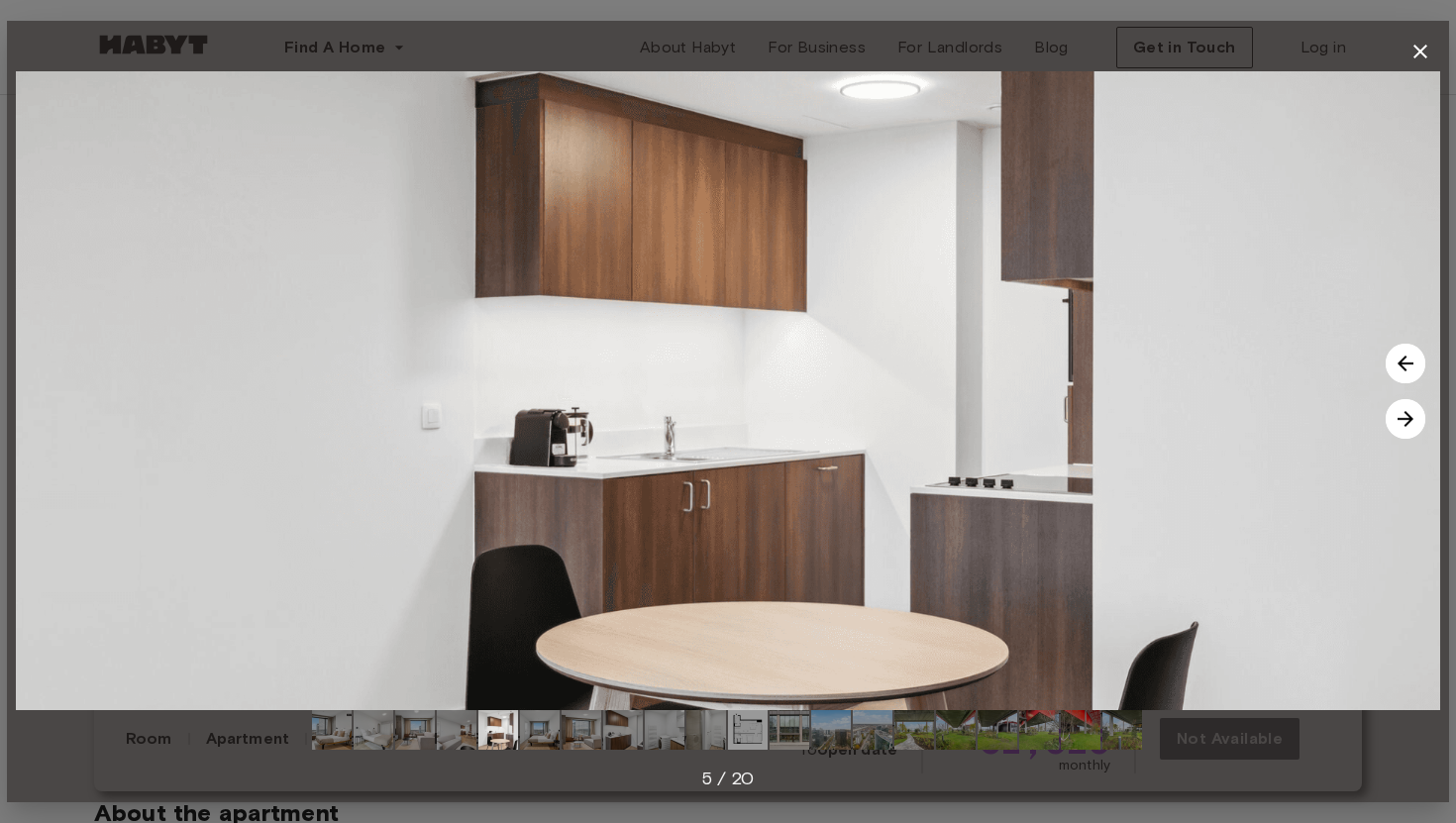 click at bounding box center (1405, 419) 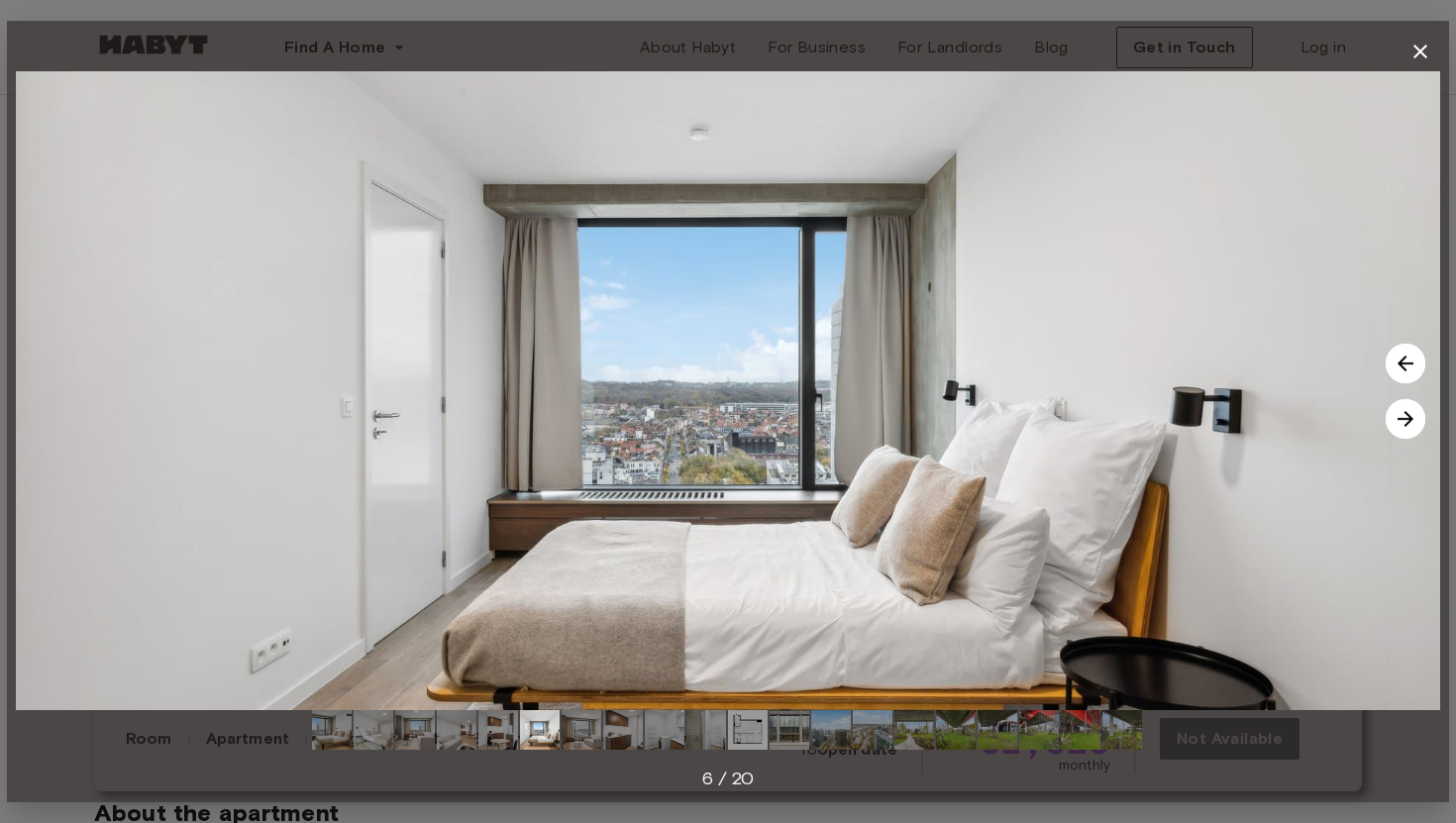 click at bounding box center (1405, 419) 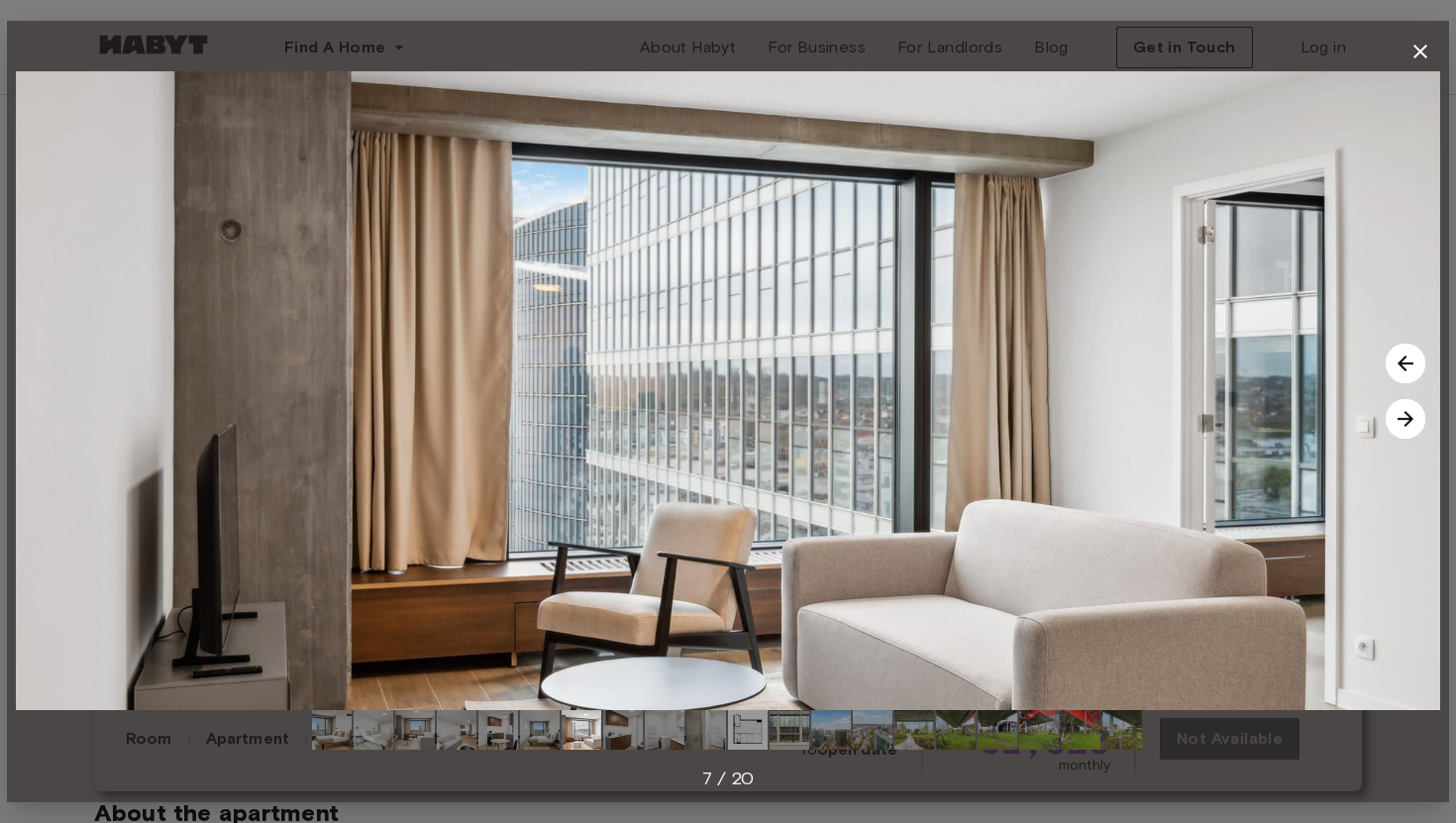 click at bounding box center [1405, 419] 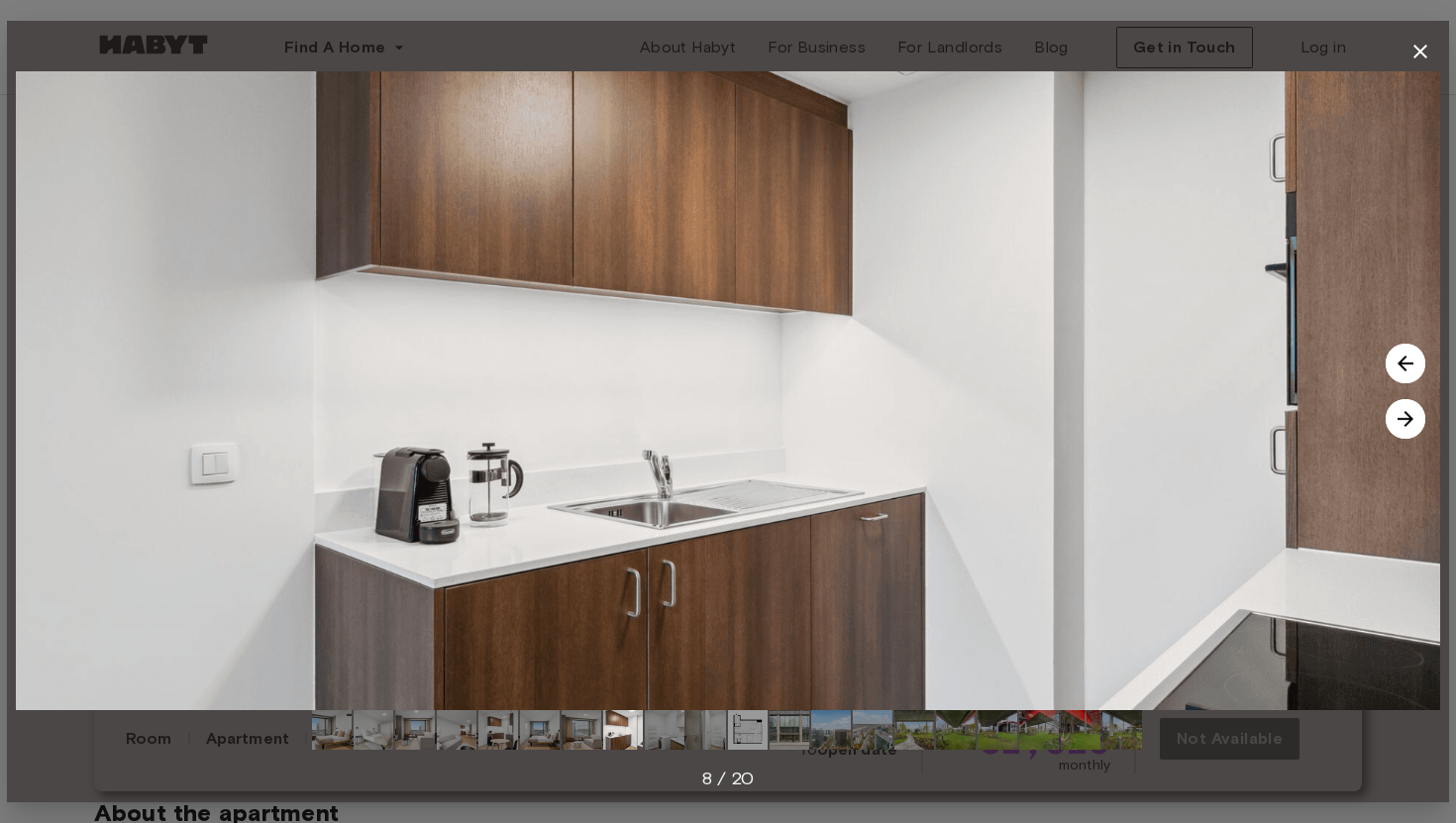 click at bounding box center [1405, 419] 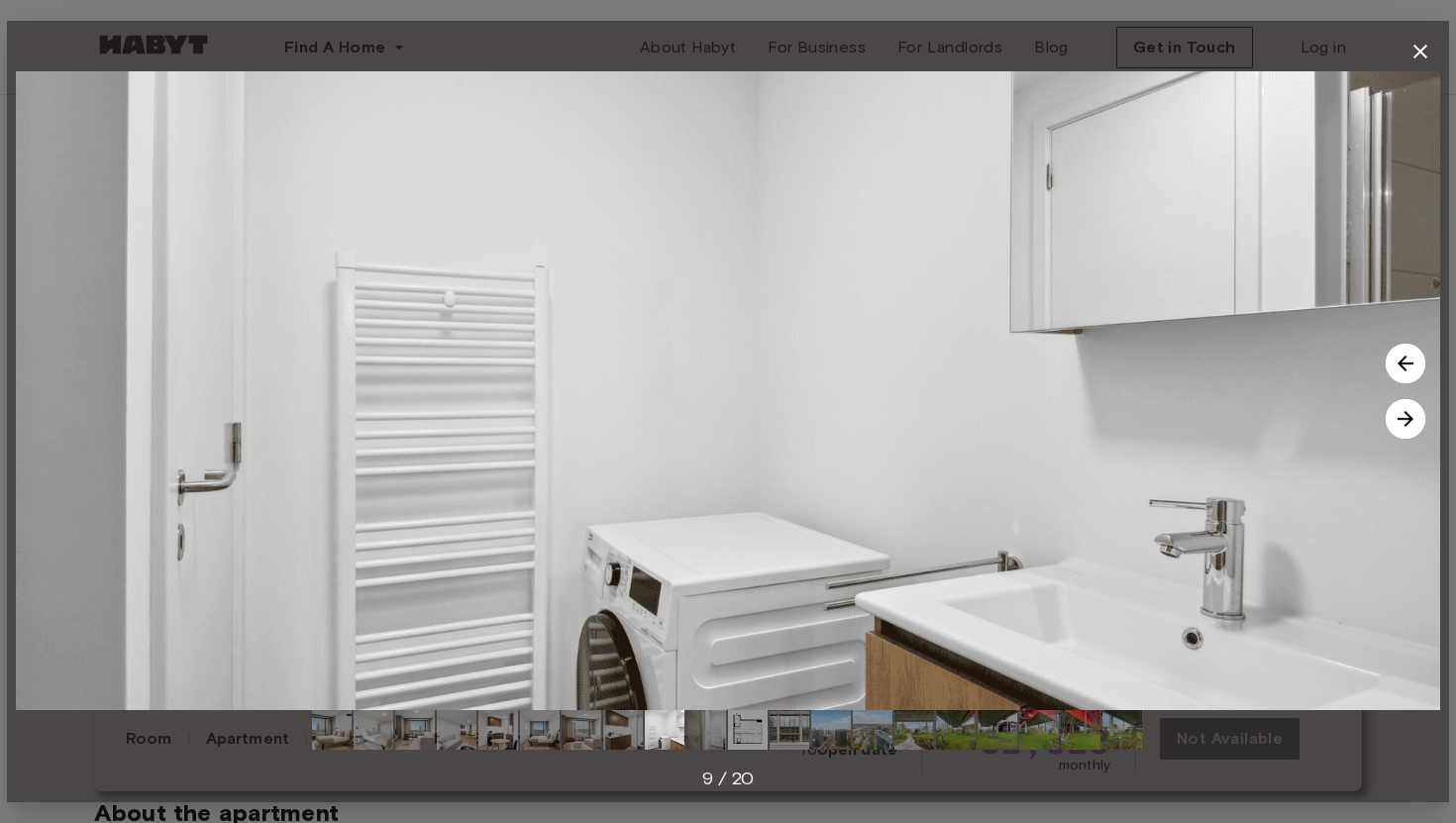 click at bounding box center (1405, 419) 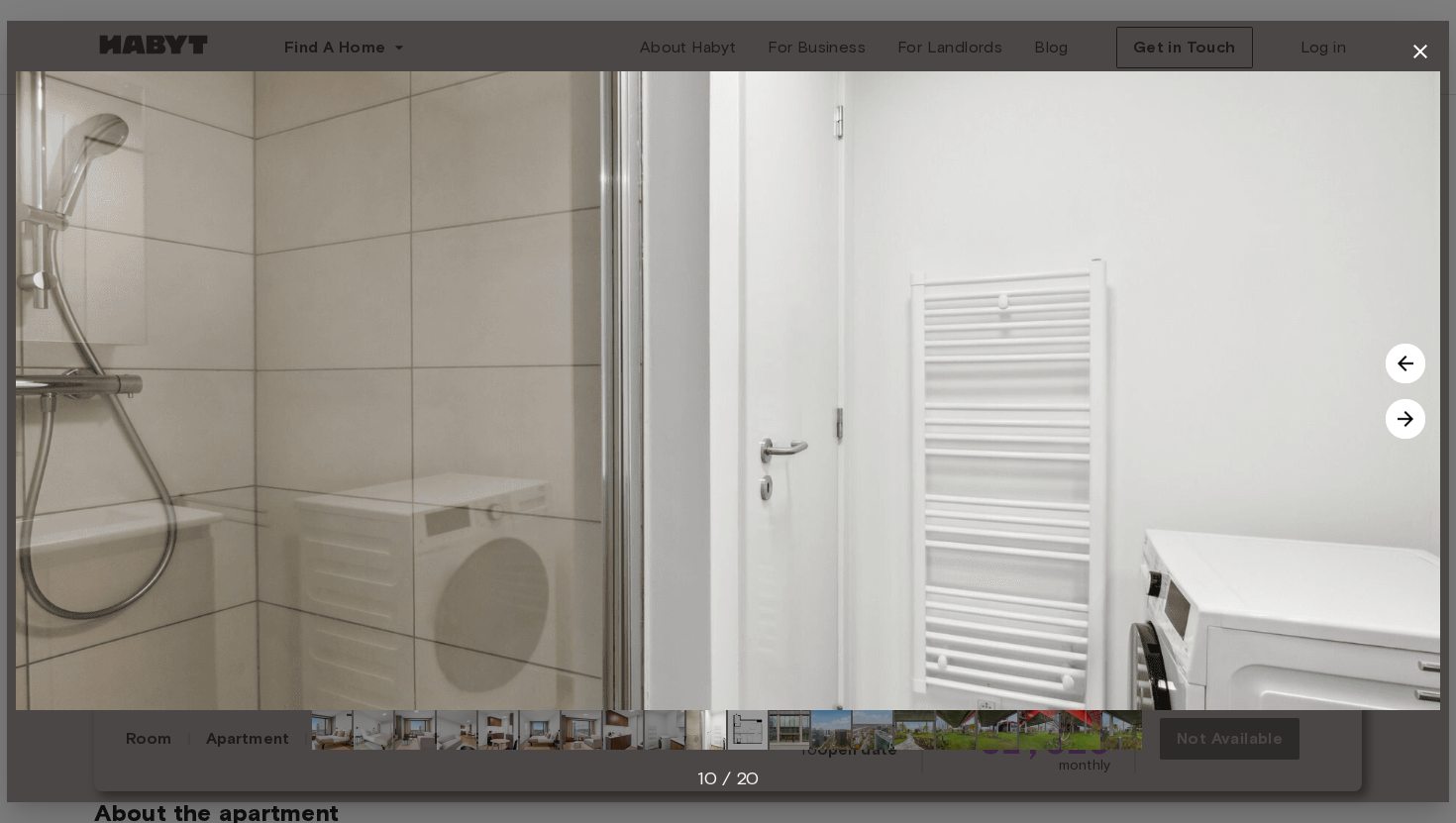 click at bounding box center (1405, 419) 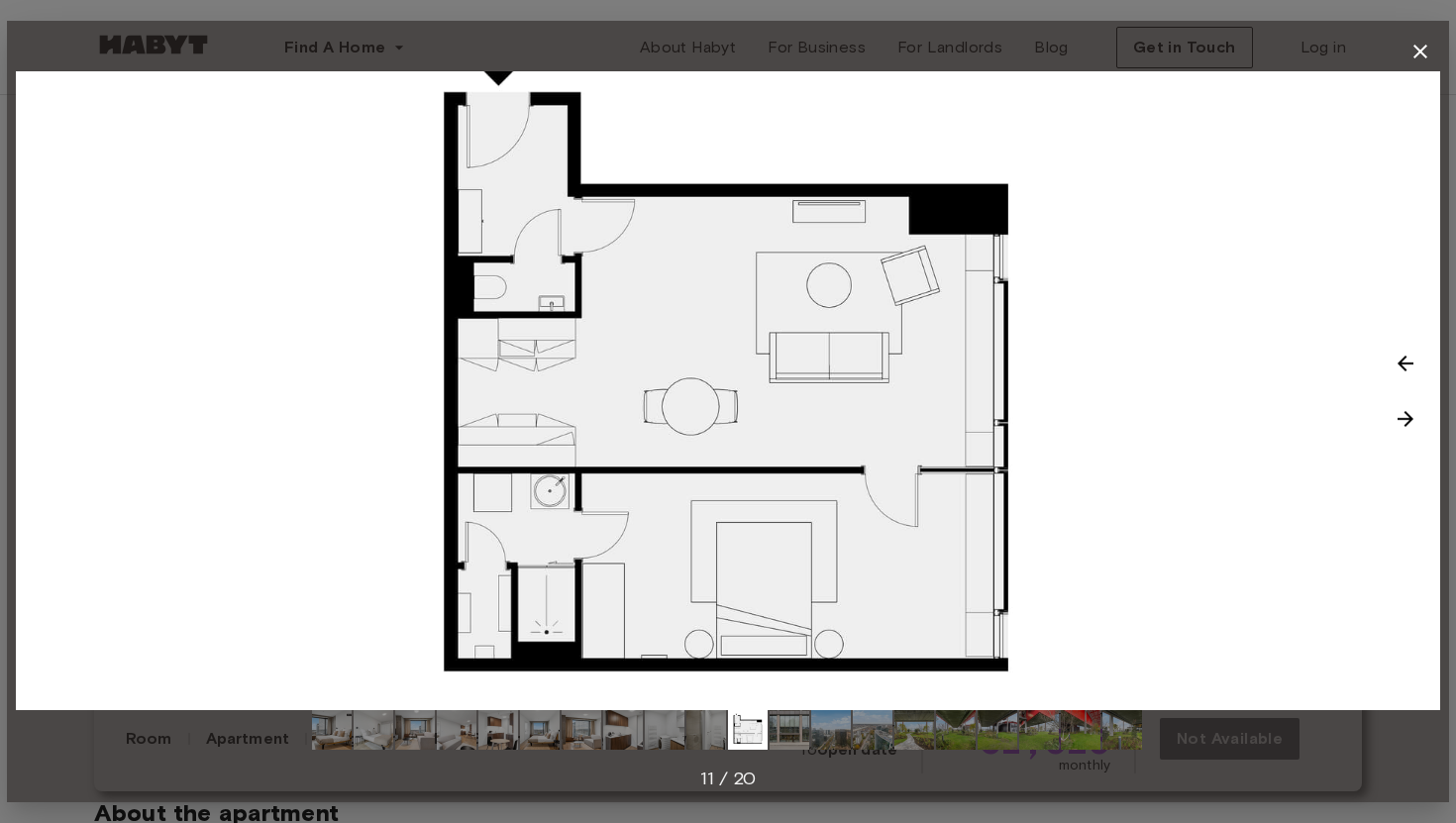 click at bounding box center [1405, 419] 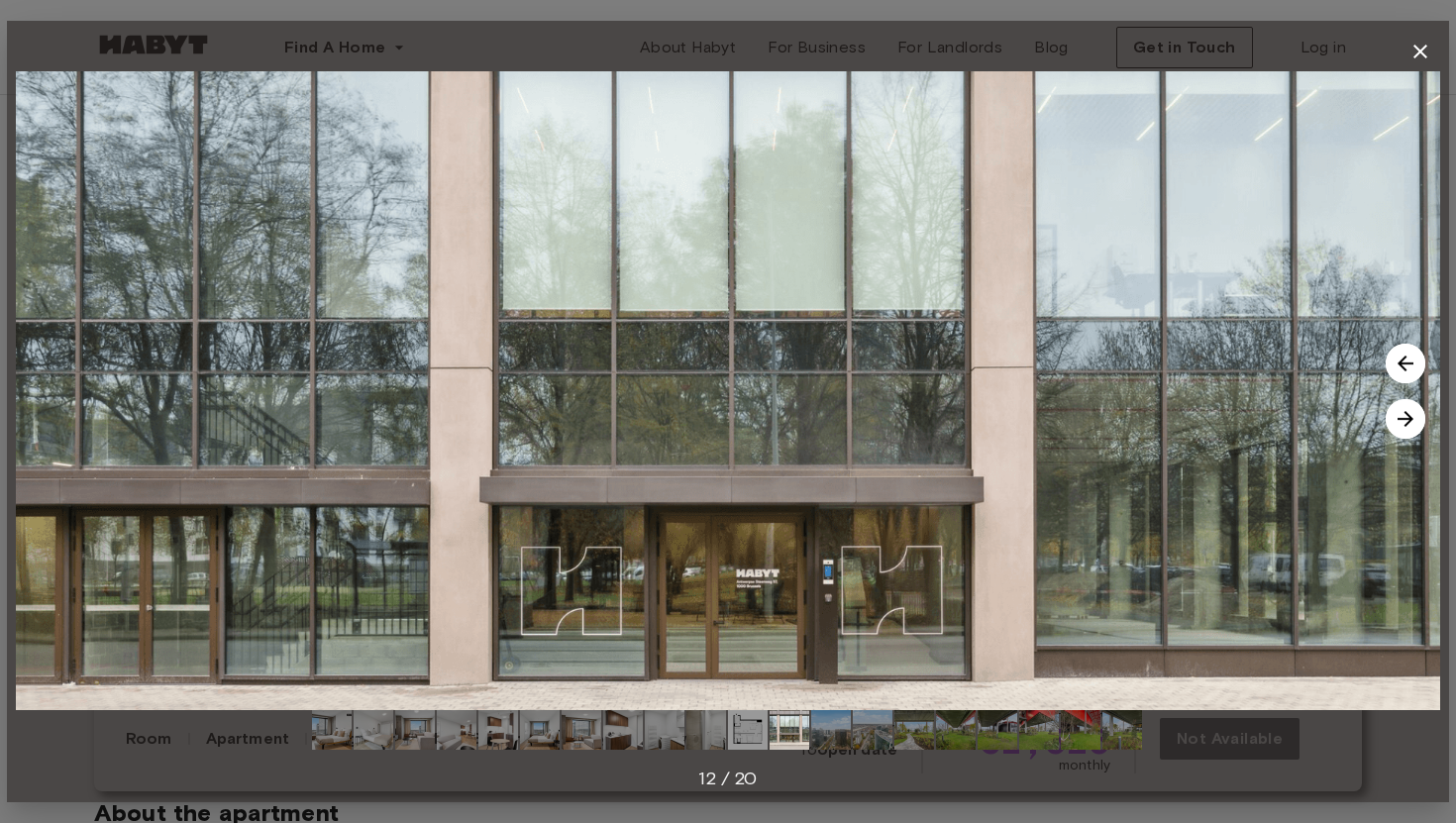 click at bounding box center (1405, 419) 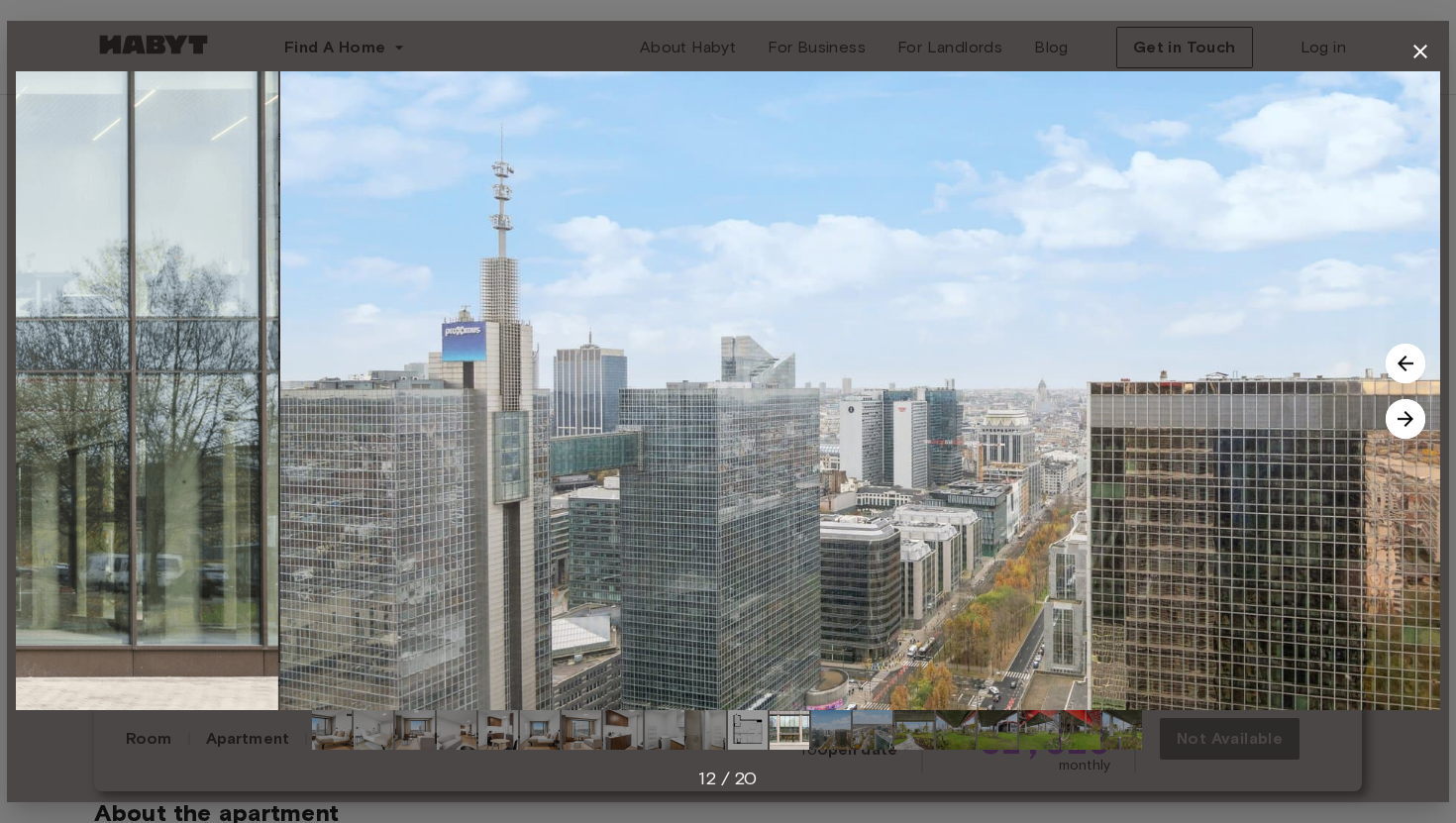 click at bounding box center [1405, 419] 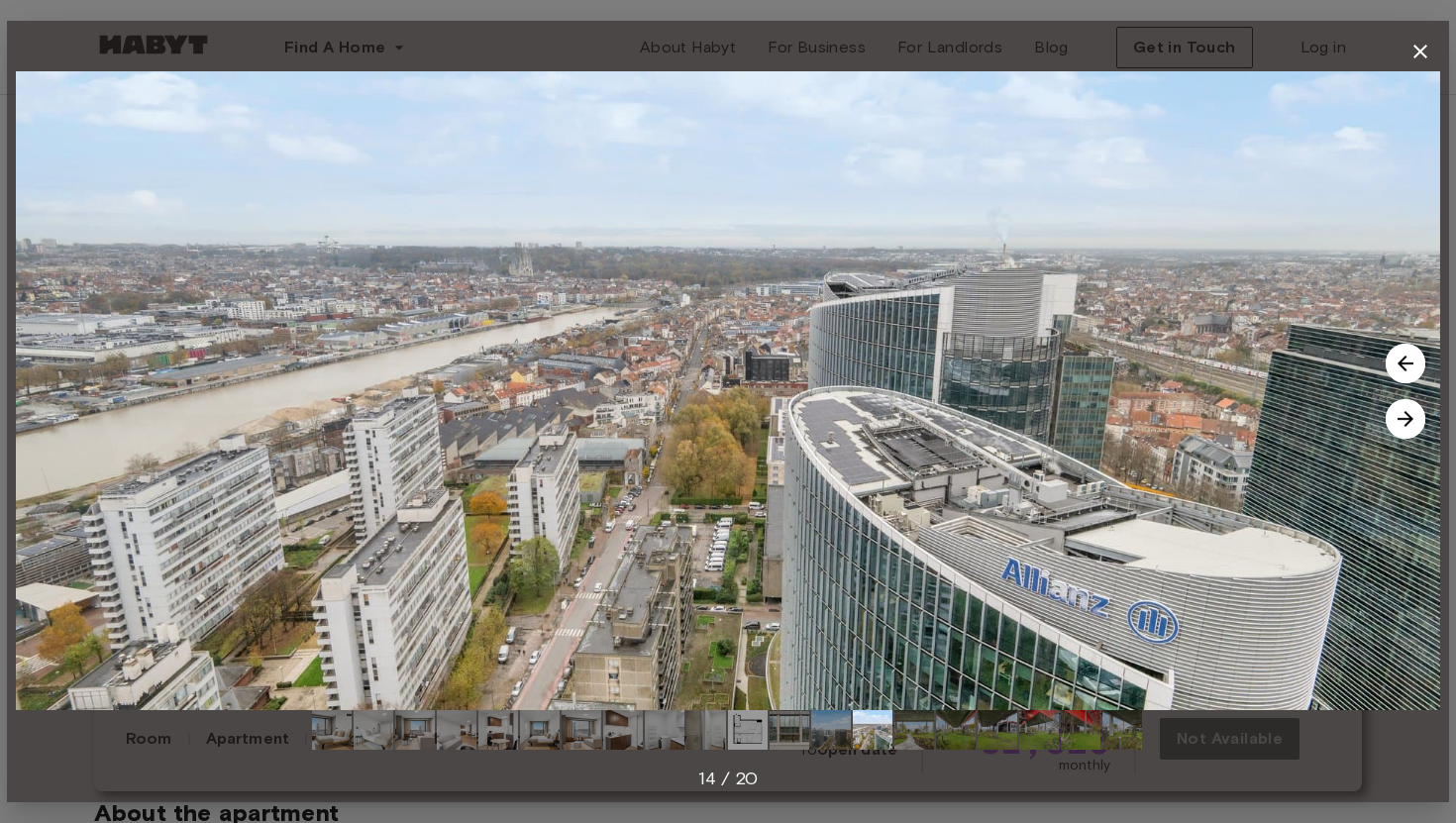 drag, startPoint x: 1403, startPoint y: 427, endPoint x: 1409, endPoint y: 410, distance: 18.027756 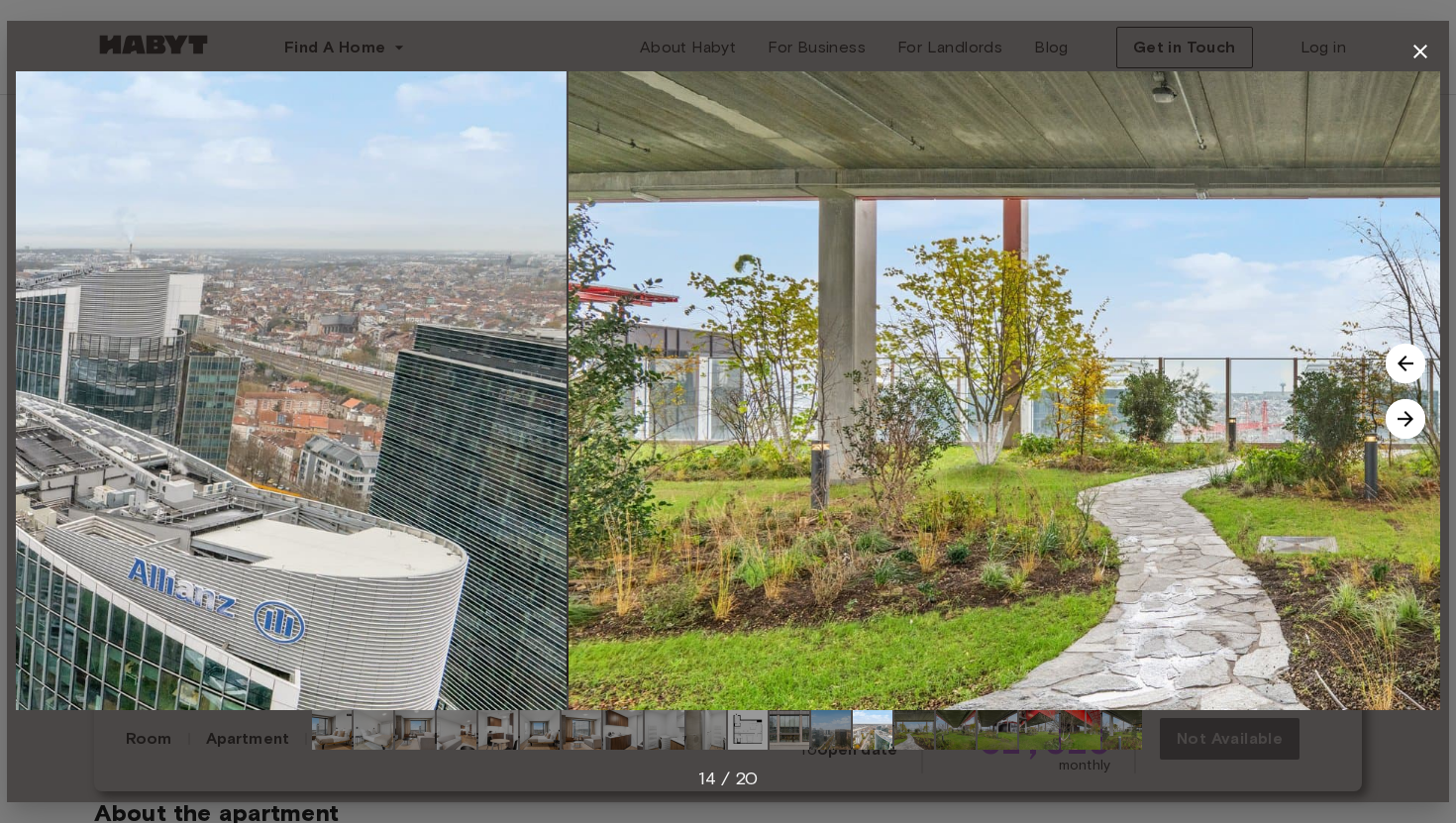 click at bounding box center [1405, 419] 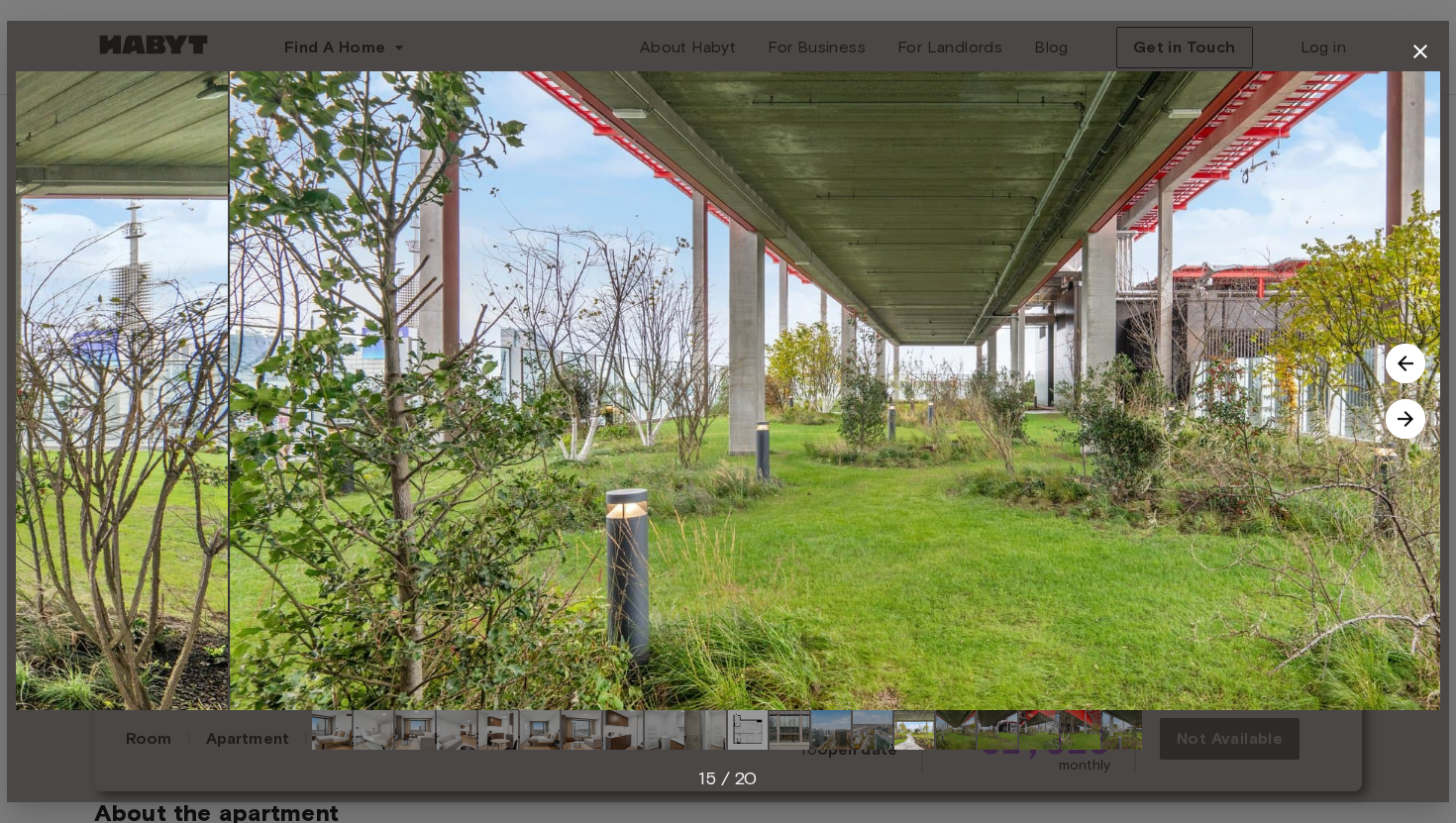 click at bounding box center (1405, 419) 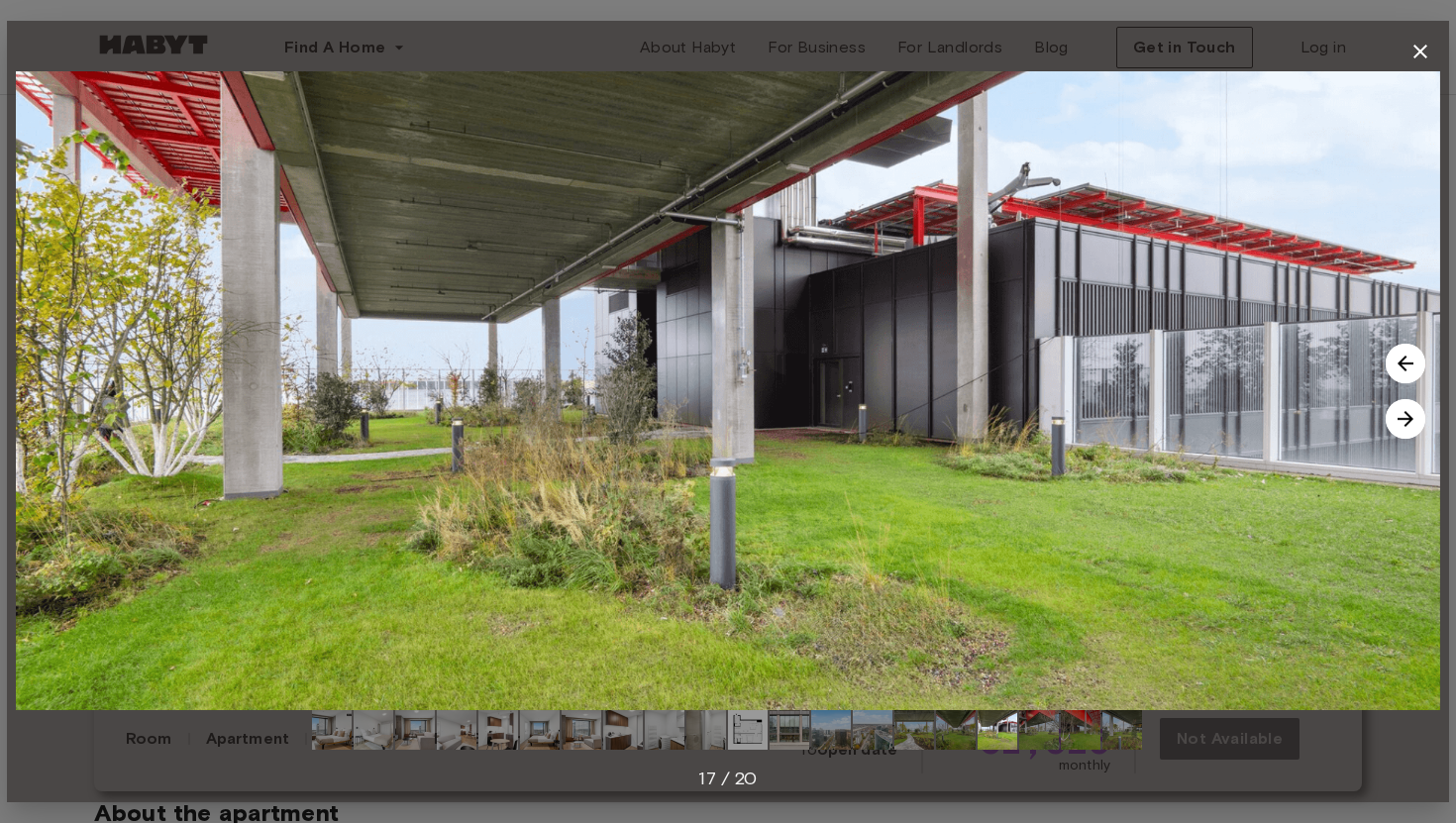 click at bounding box center [1405, 419] 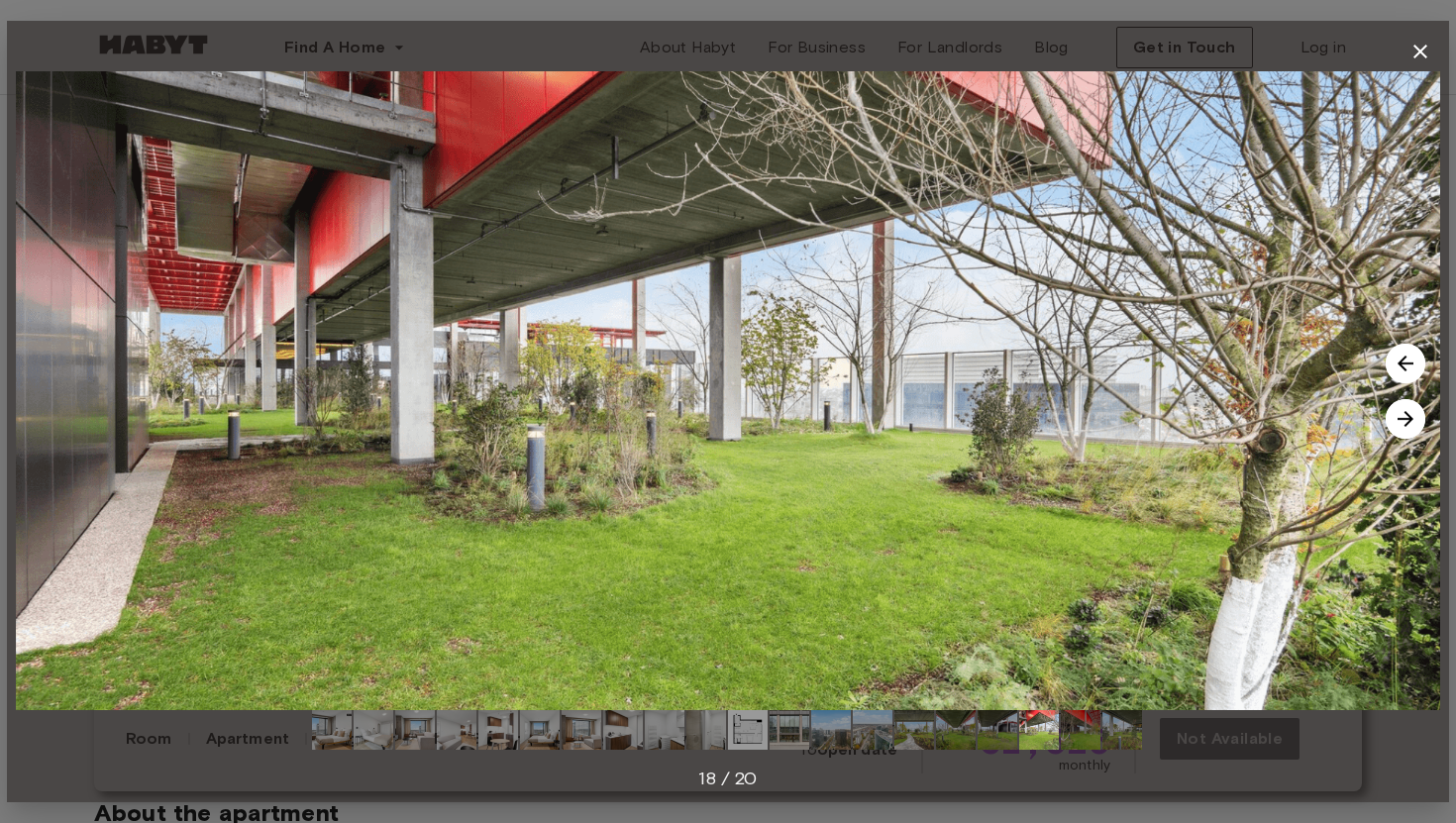 click at bounding box center (1405, 419) 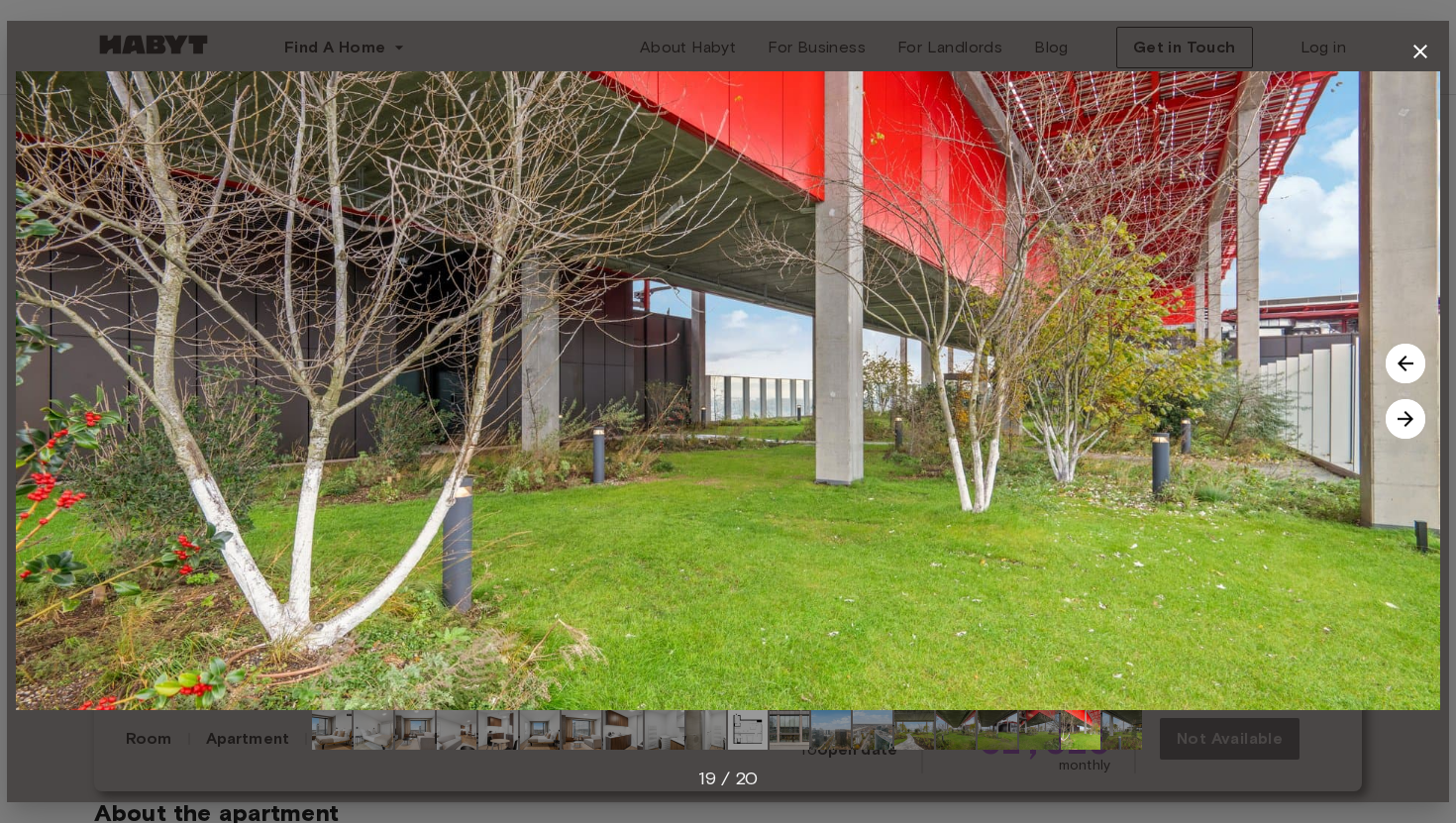 click at bounding box center [1405, 419] 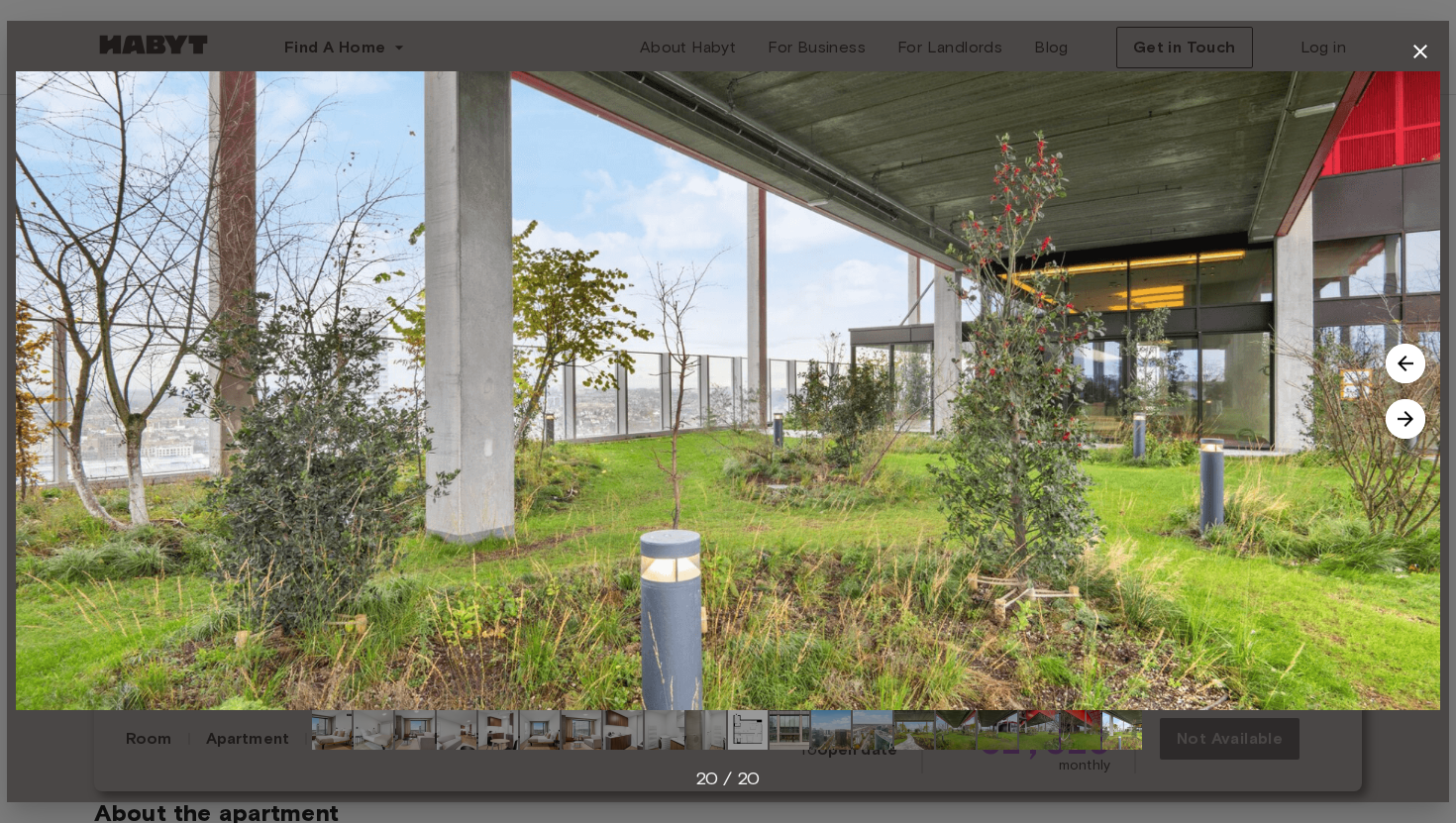 click at bounding box center [1405, 419] 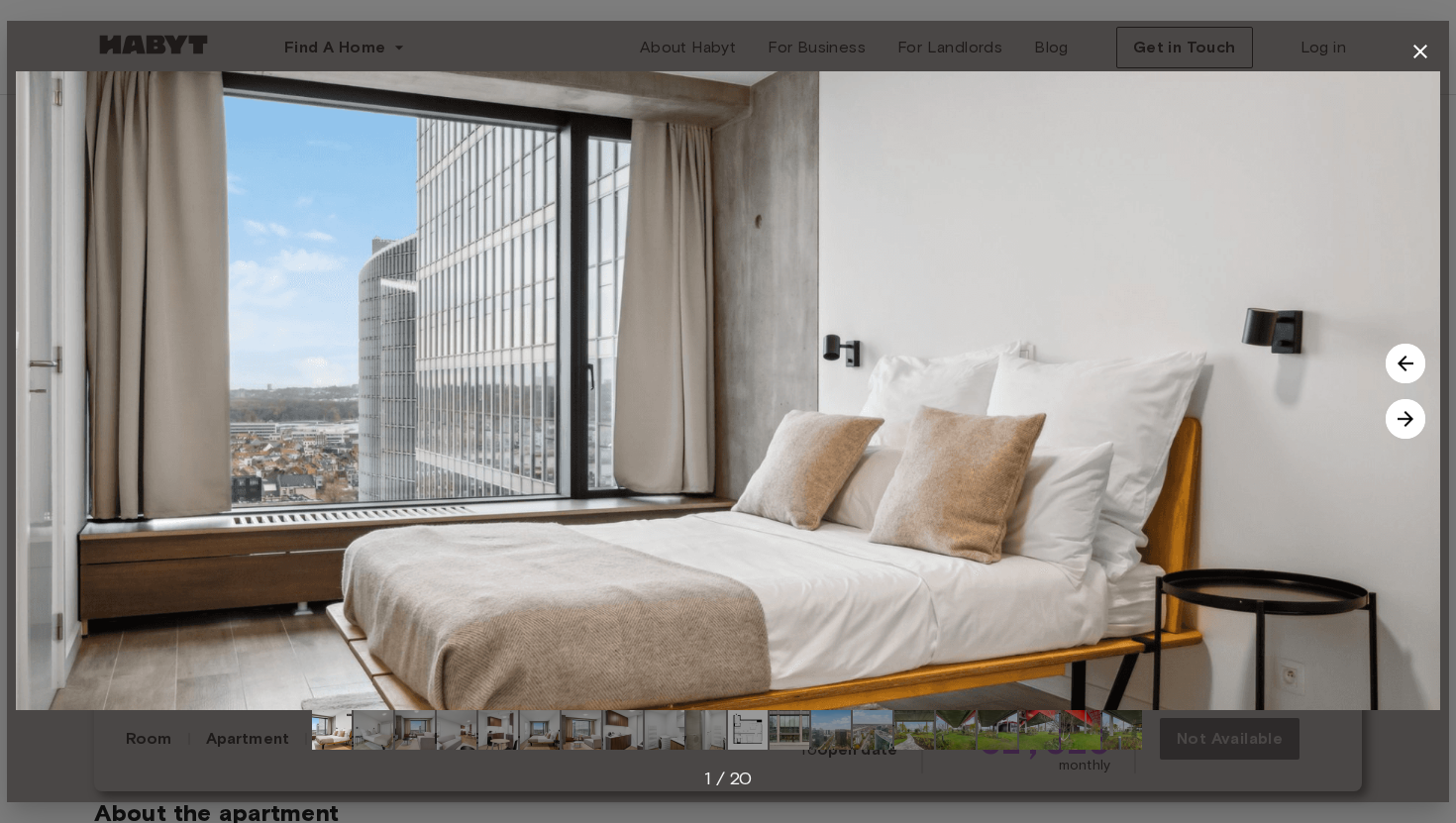 click at bounding box center [1405, 419] 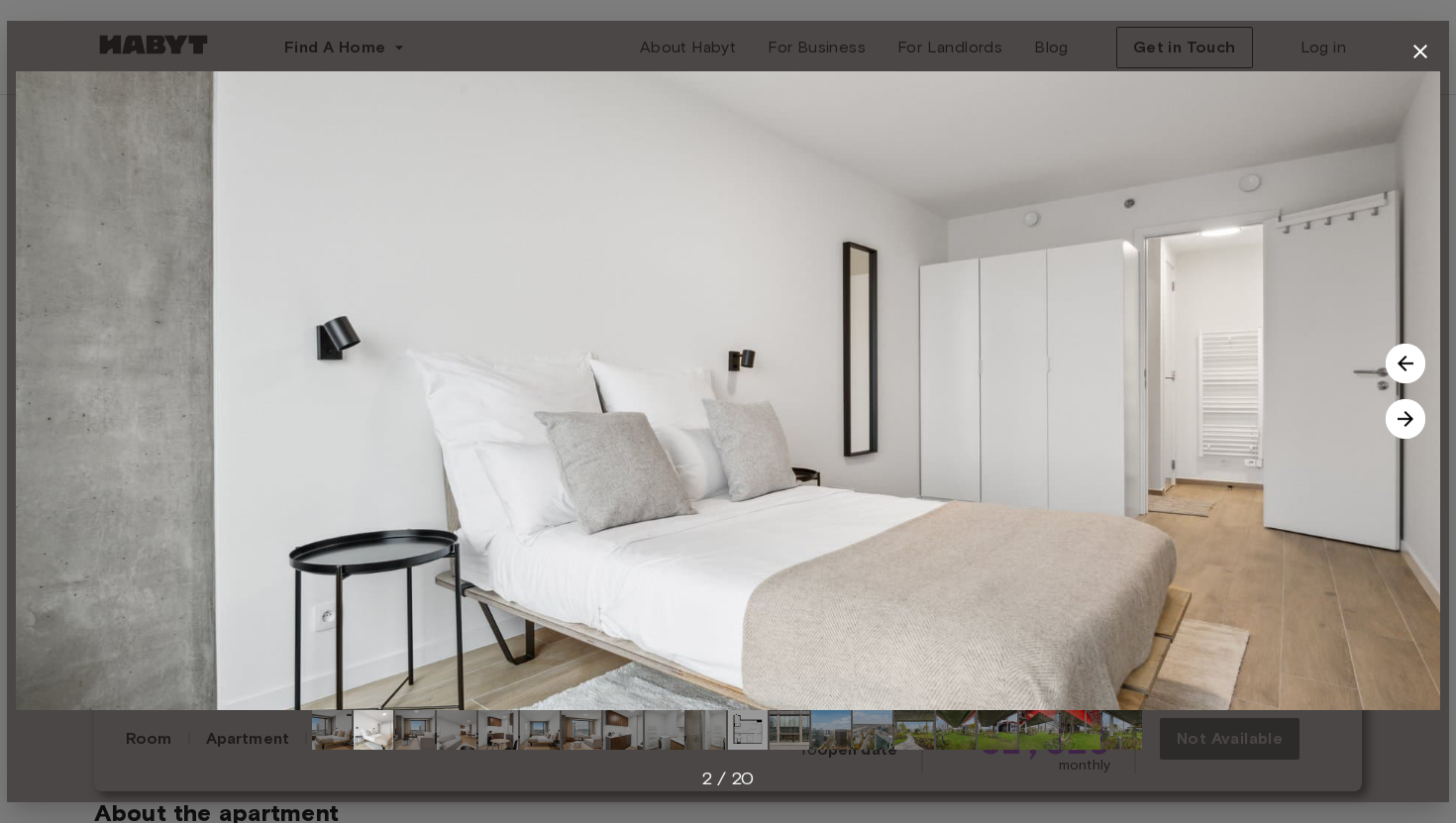 click at bounding box center [1405, 419] 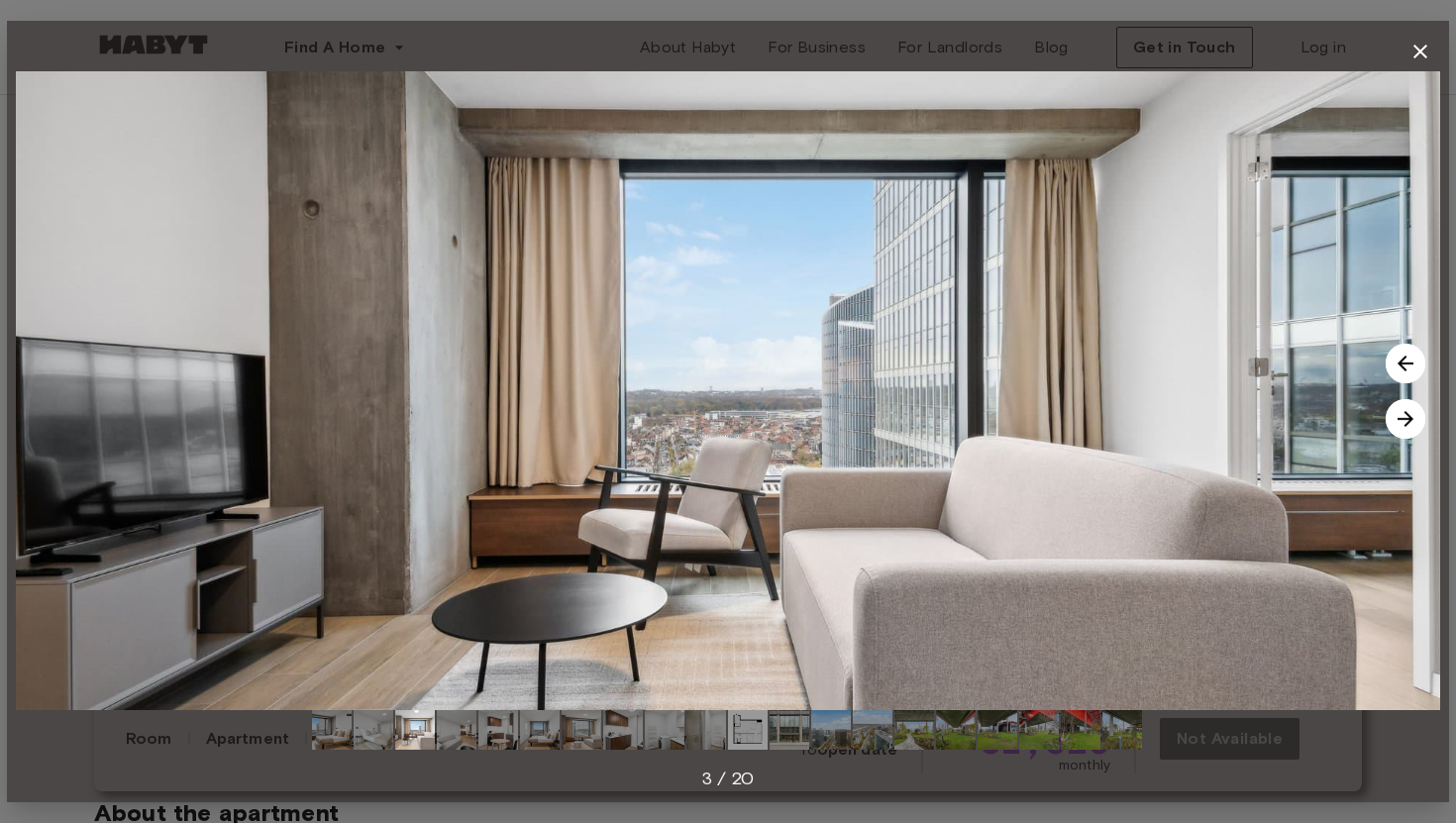 click at bounding box center (728, 390) 